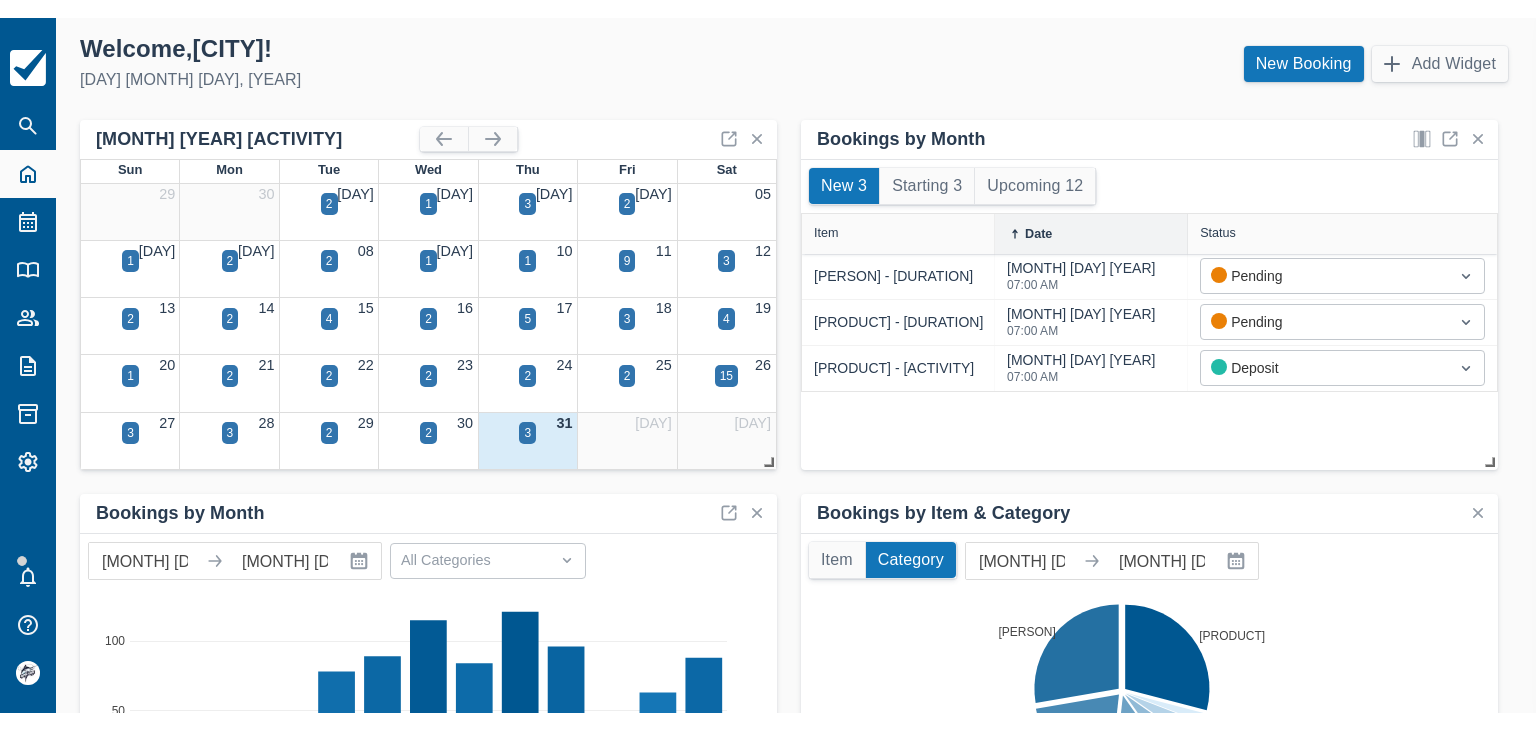 scroll, scrollTop: 0, scrollLeft: 0, axis: both 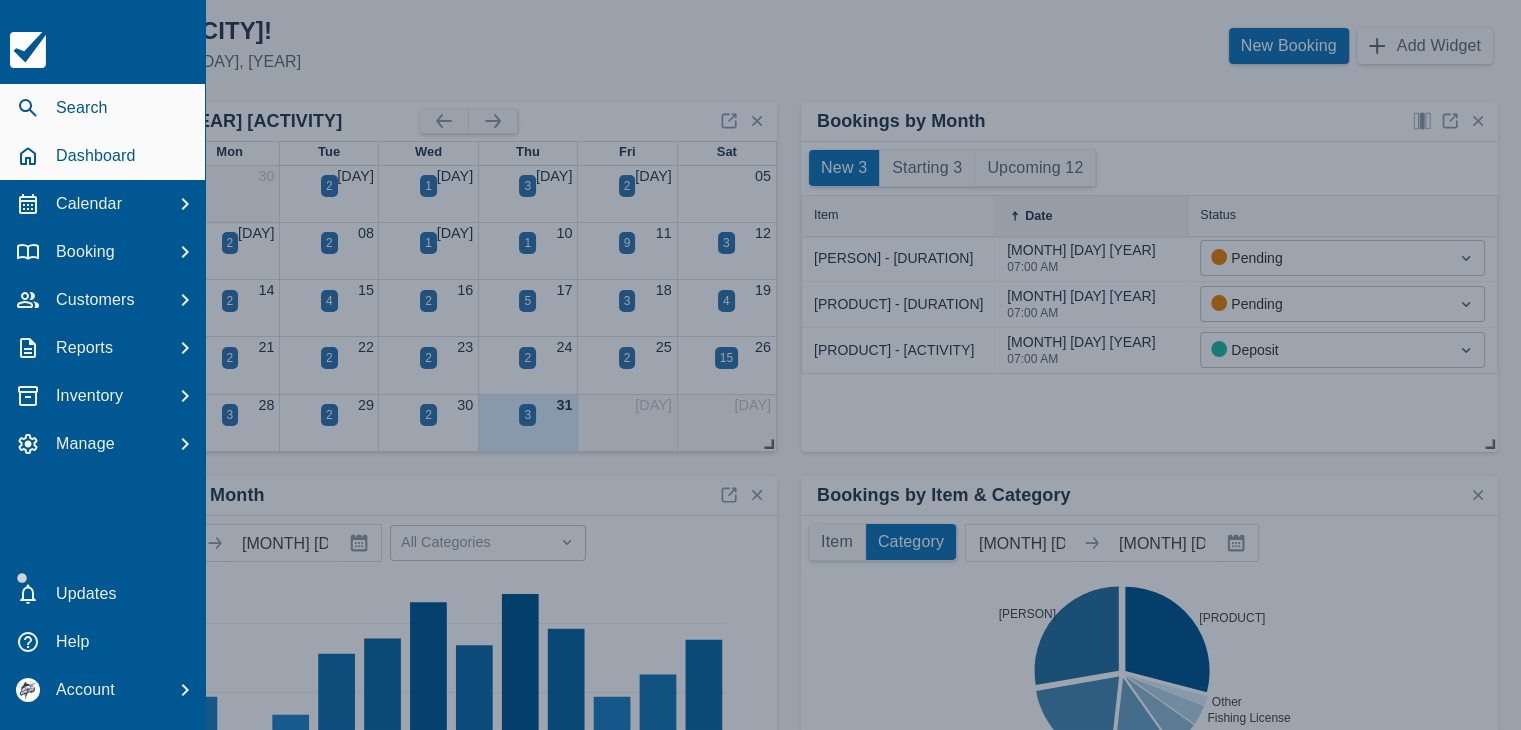 click 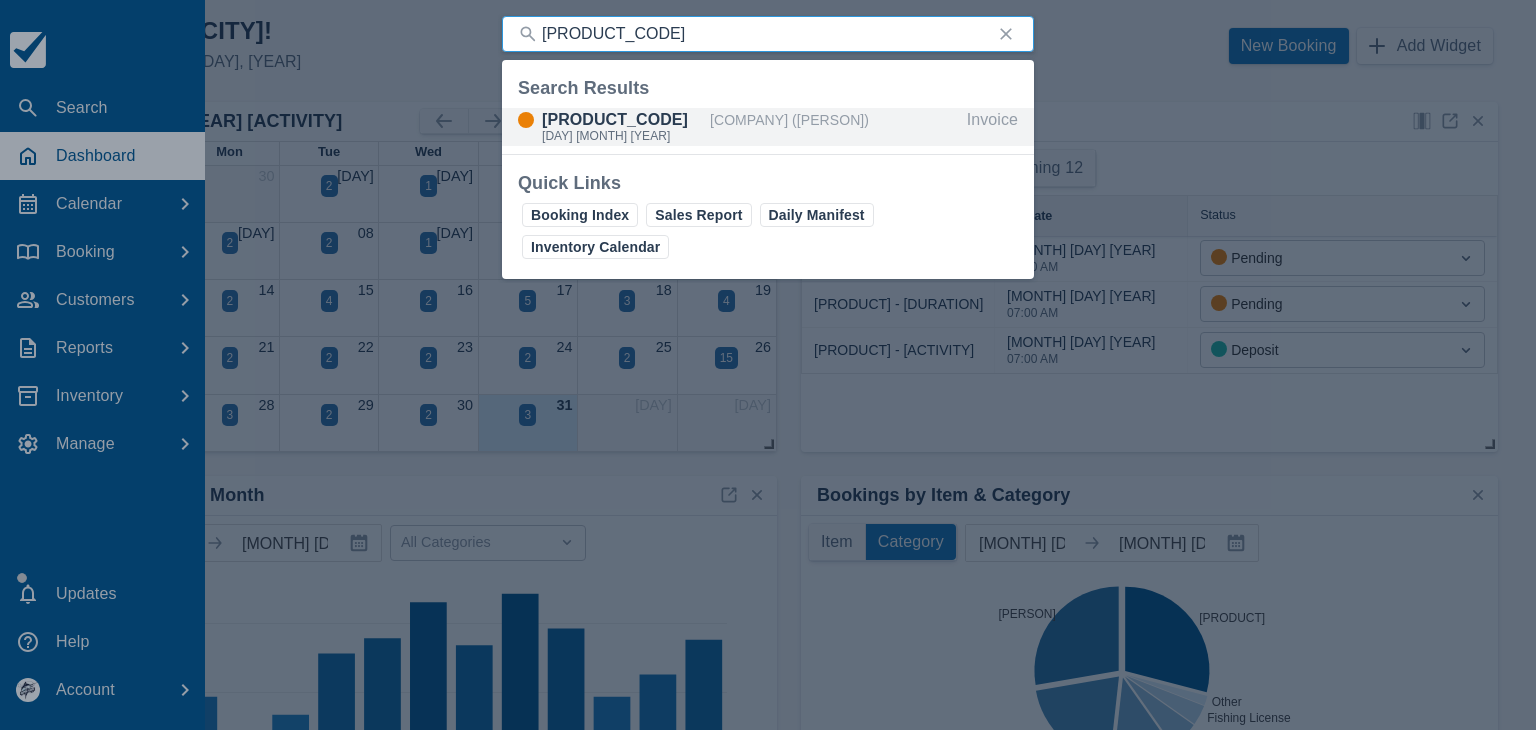 type on "[PRODUCT_CODE]" 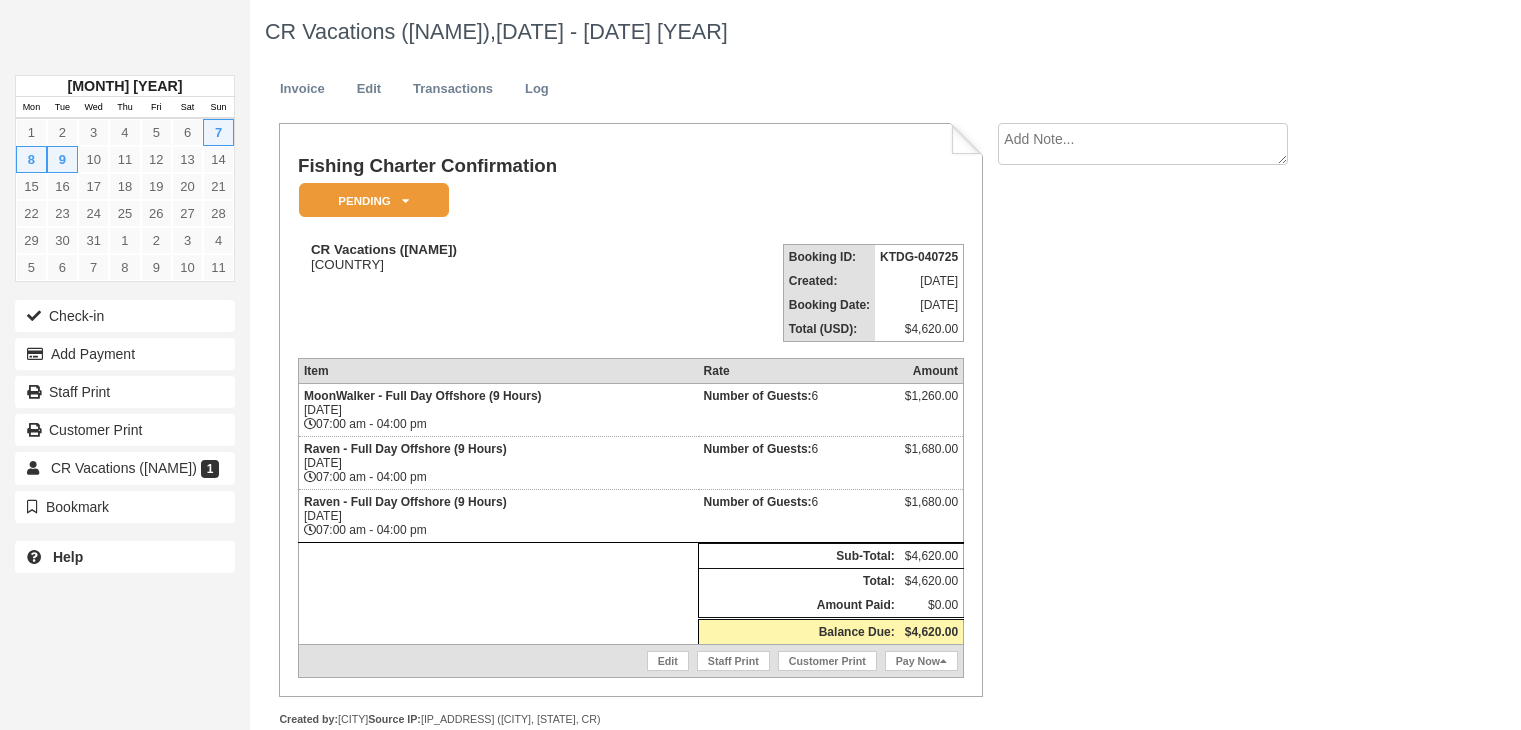 scroll, scrollTop: 0, scrollLeft: 0, axis: both 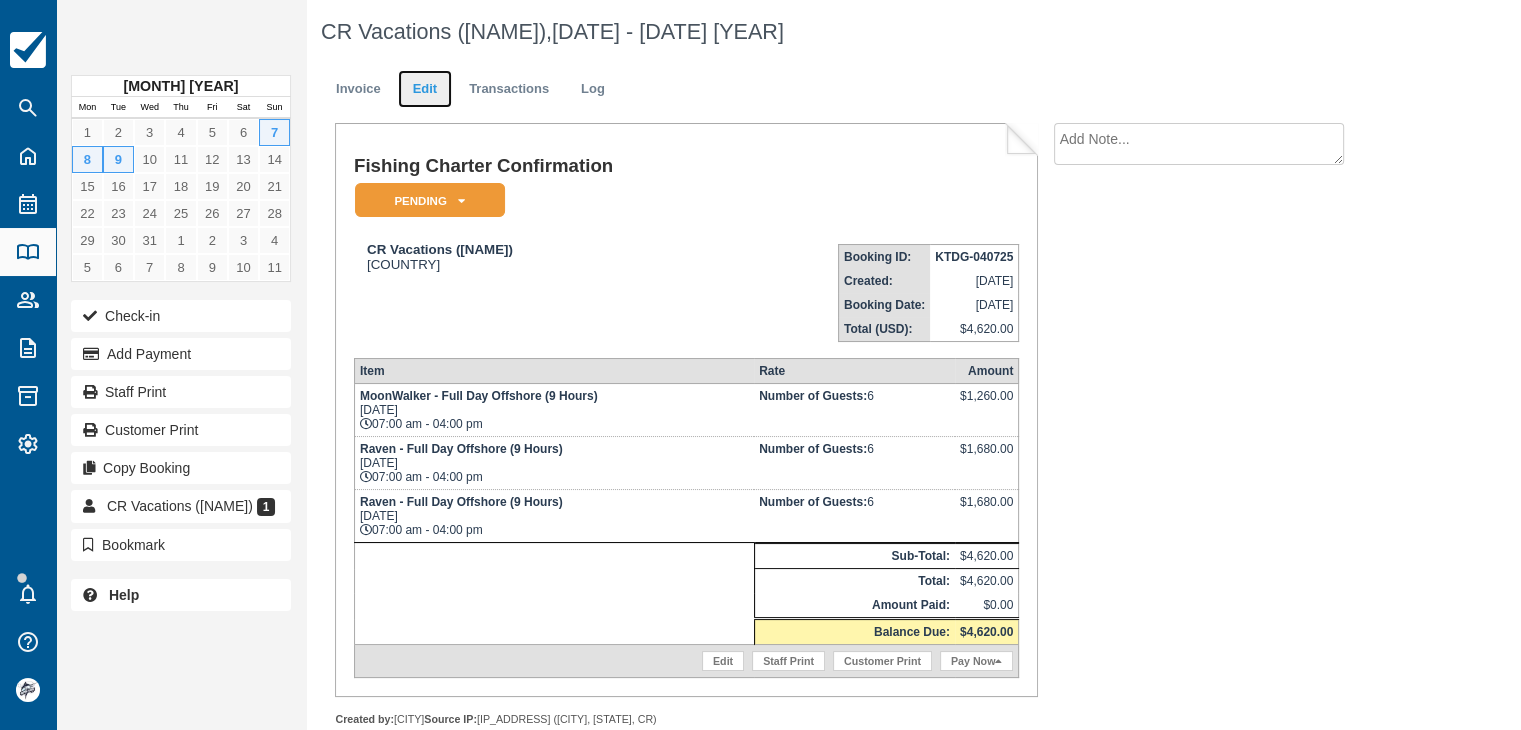 click on "Edit" at bounding box center [425, 89] 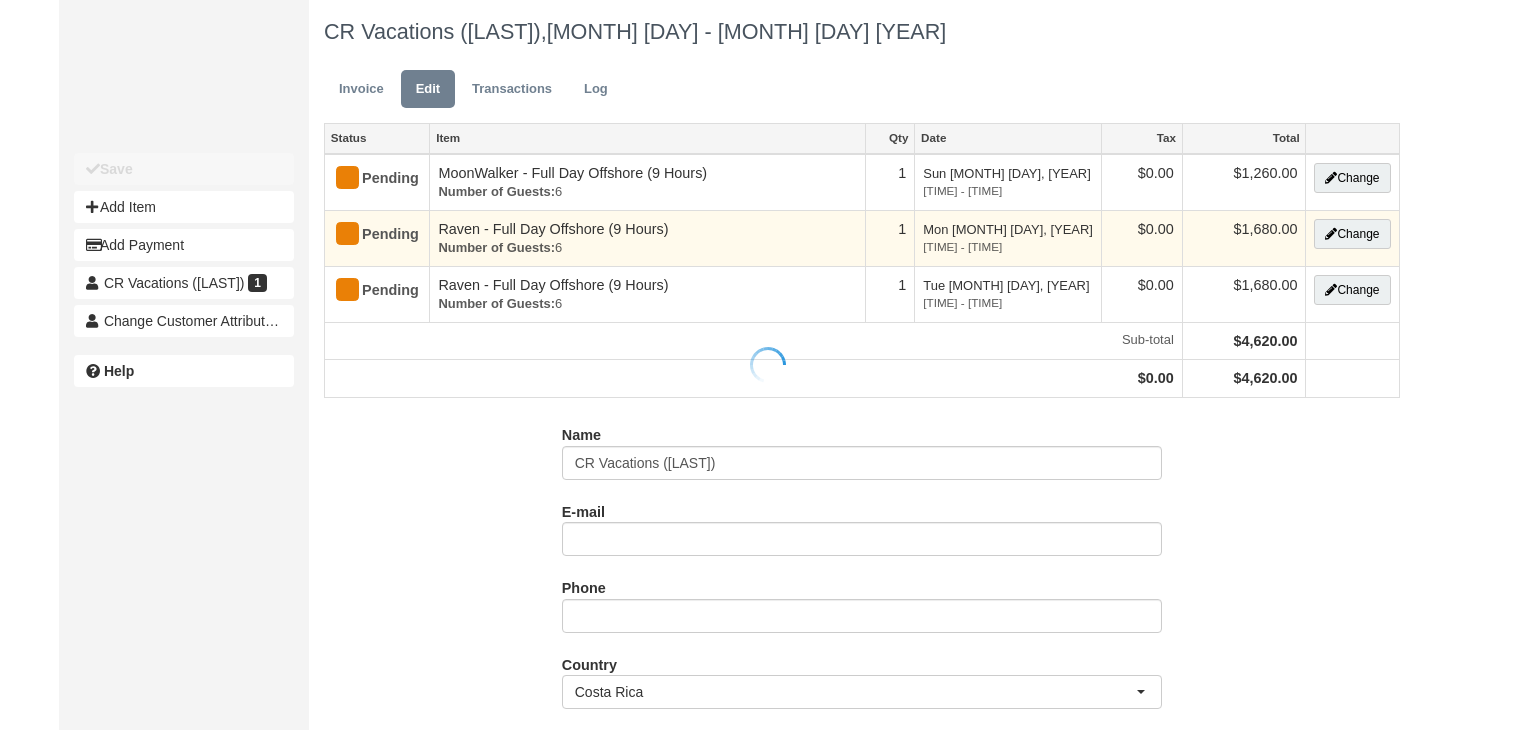 scroll, scrollTop: 0, scrollLeft: 0, axis: both 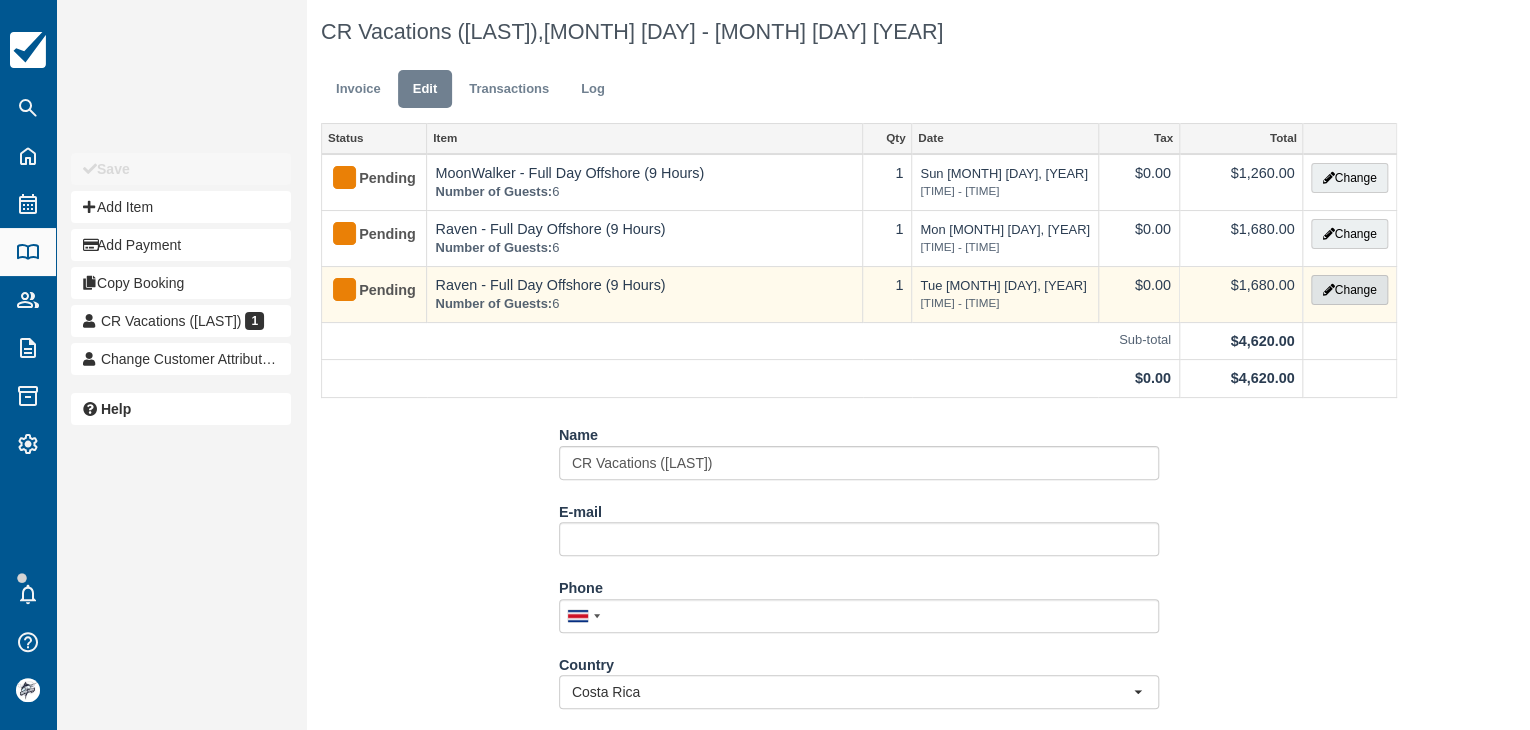 click on "Change" at bounding box center [1349, 290] 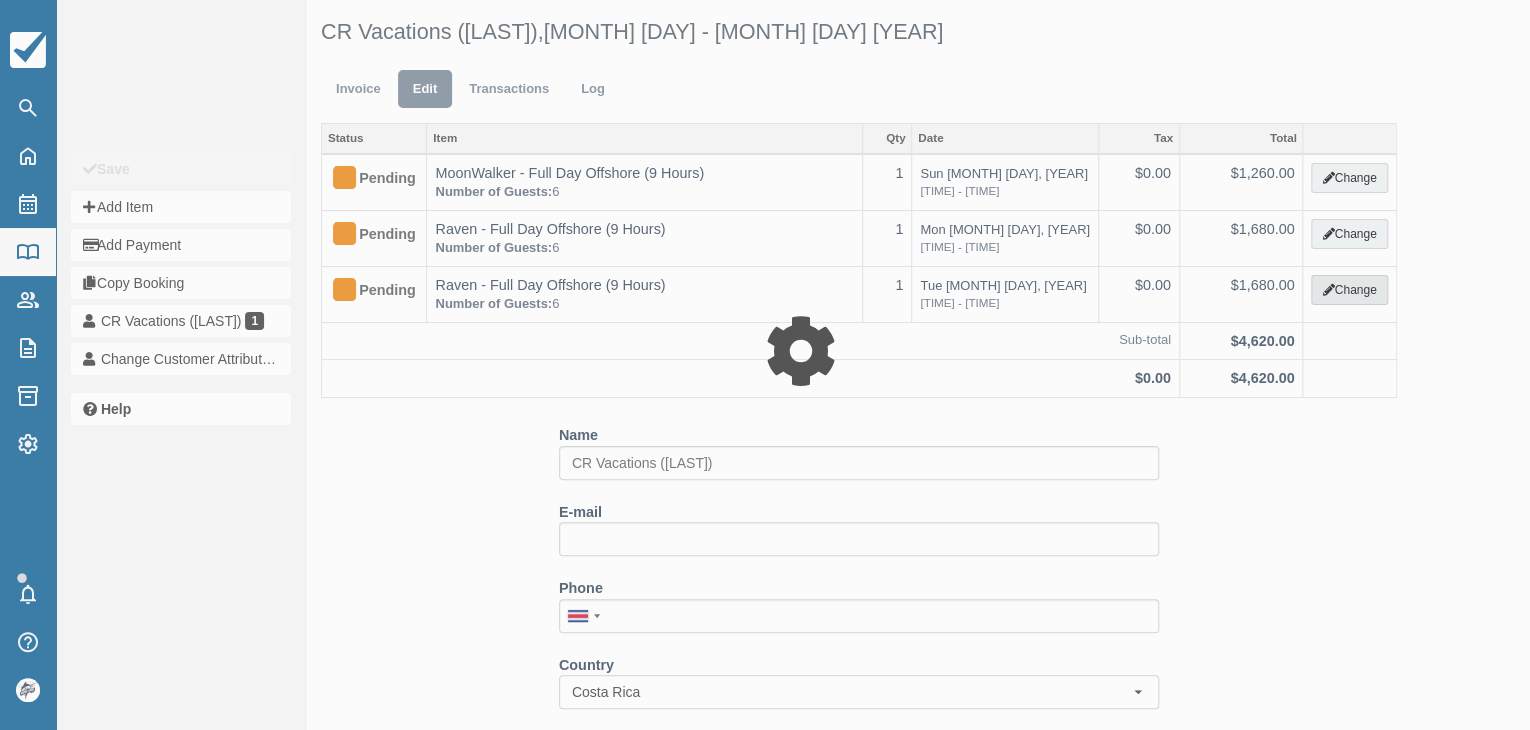 type on "1680.00" 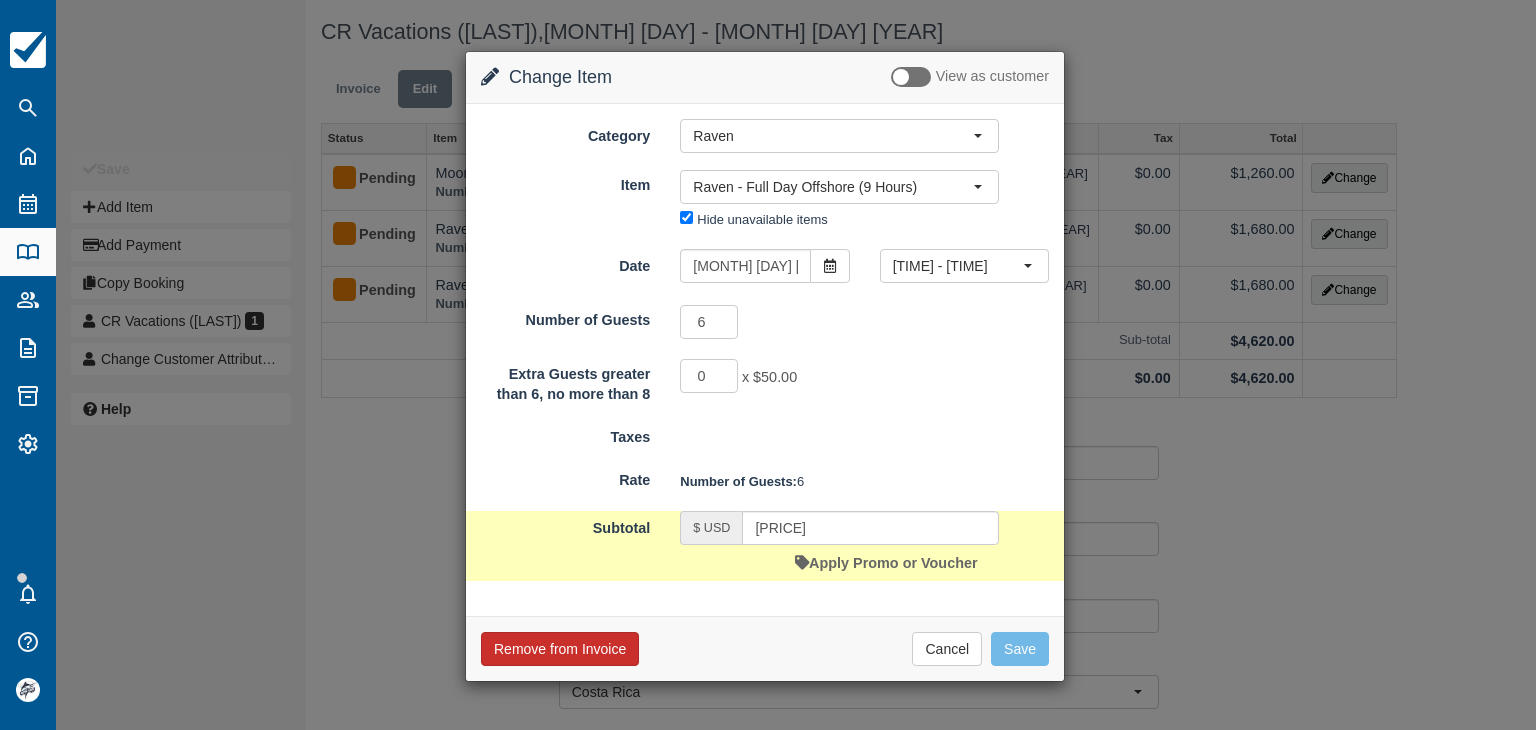 click on "Remove from Invoice" at bounding box center (560, 649) 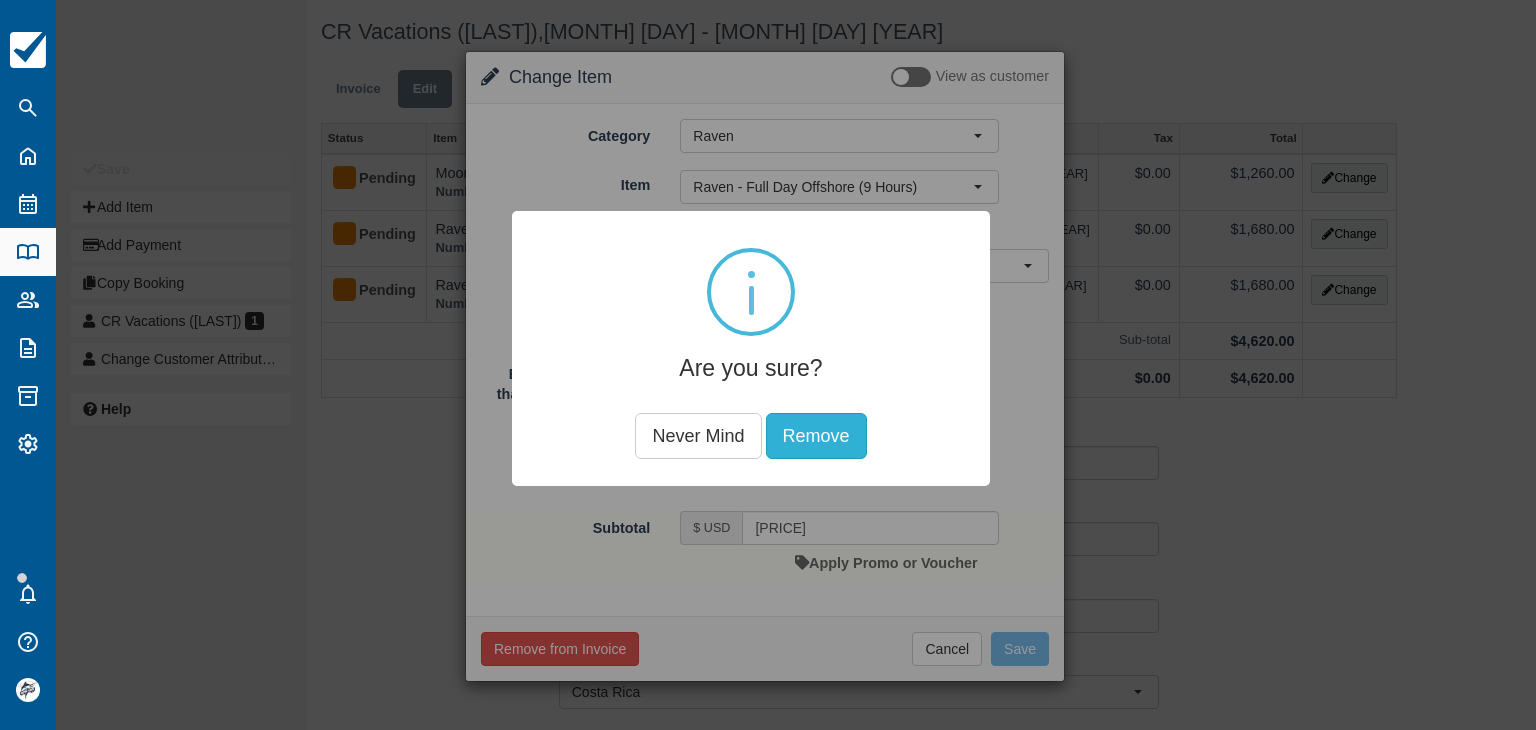 click on "Remove" at bounding box center [816, 436] 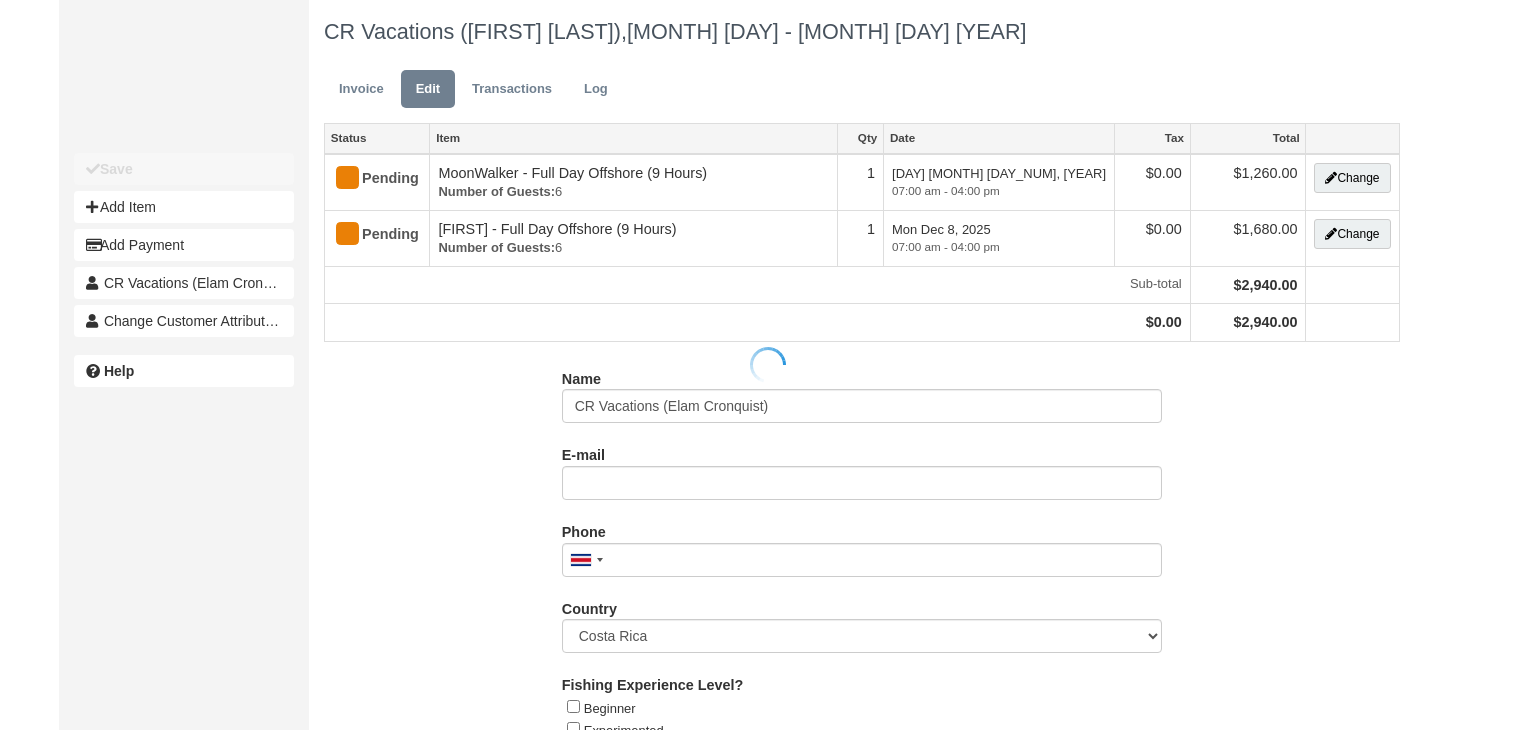 scroll, scrollTop: 0, scrollLeft: 0, axis: both 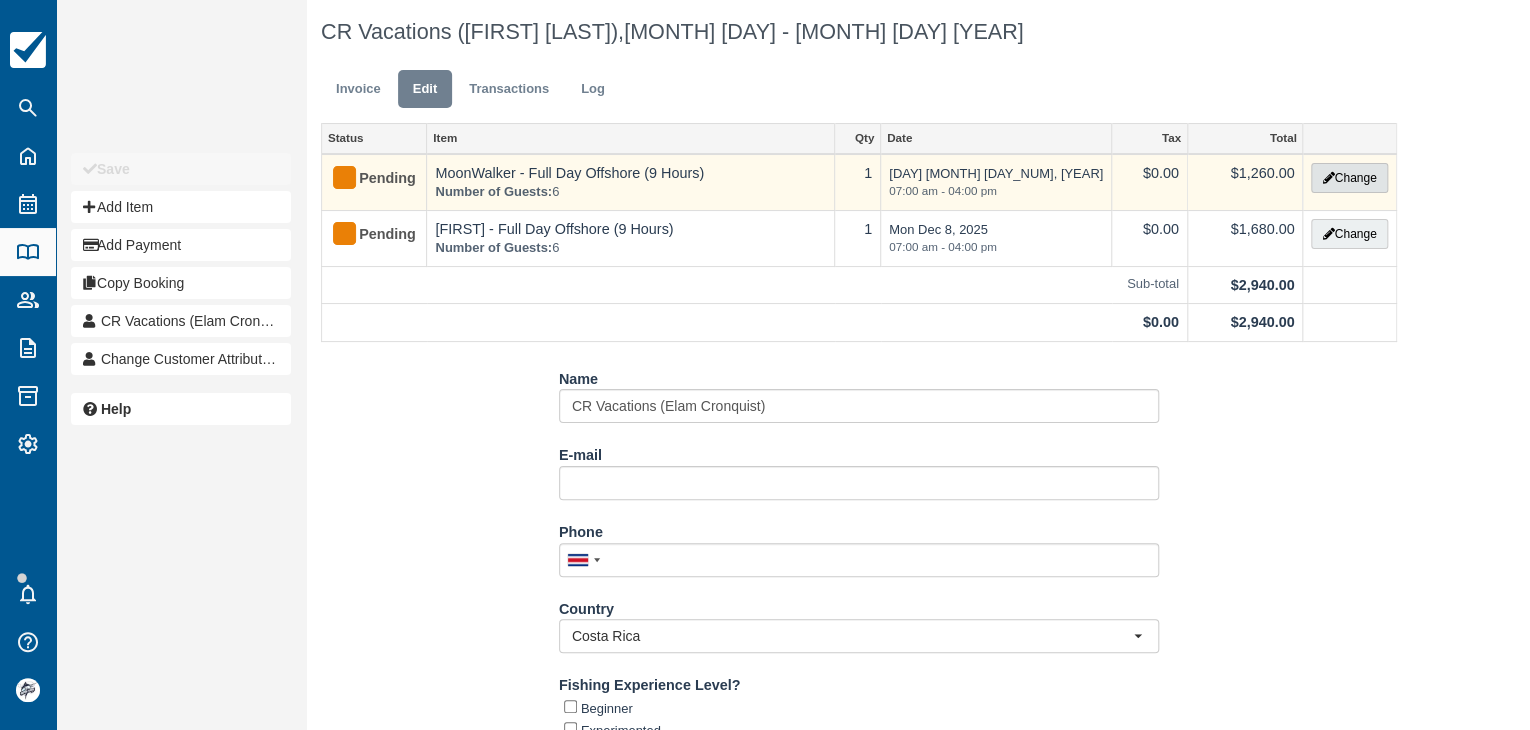 click on "Change" at bounding box center (1349, 178) 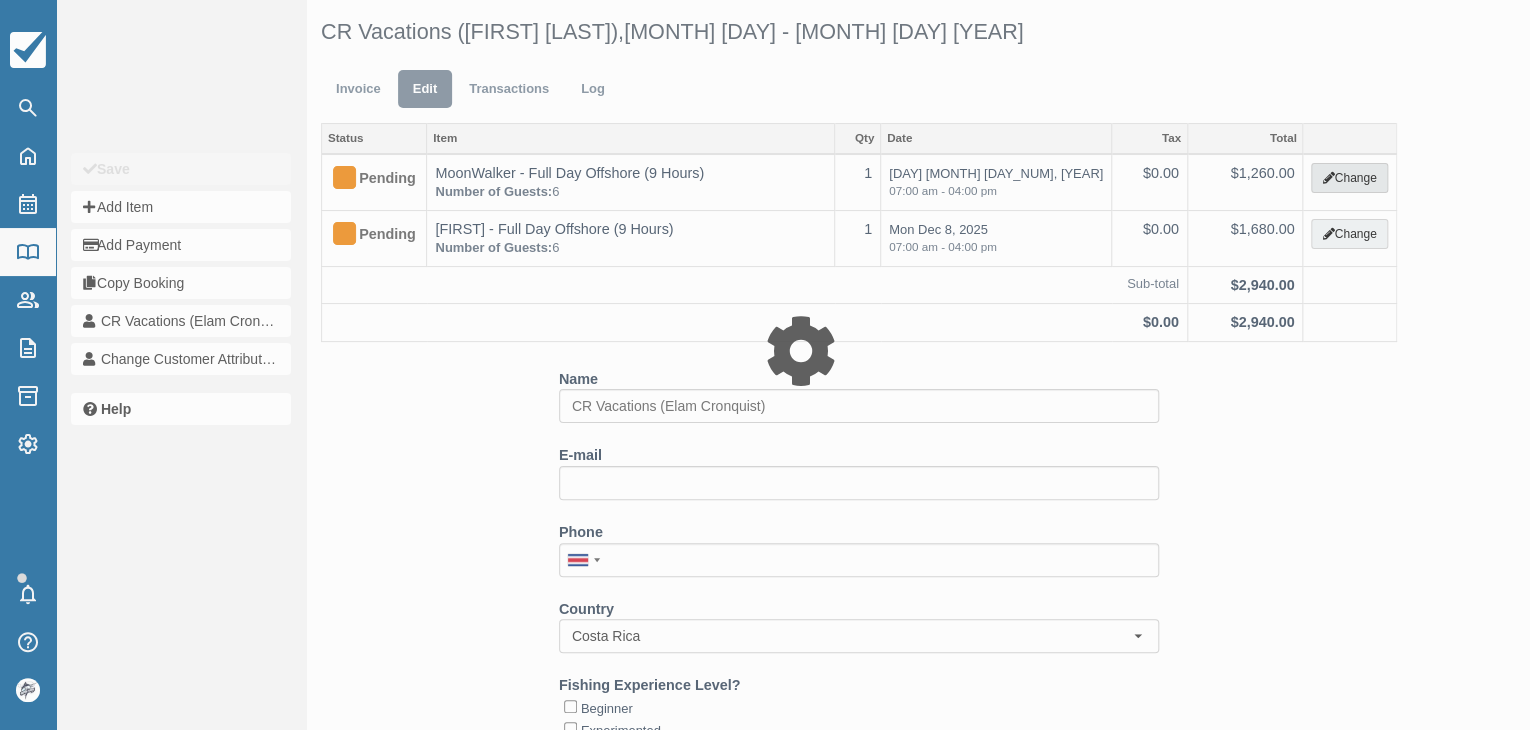 type on "1260.00" 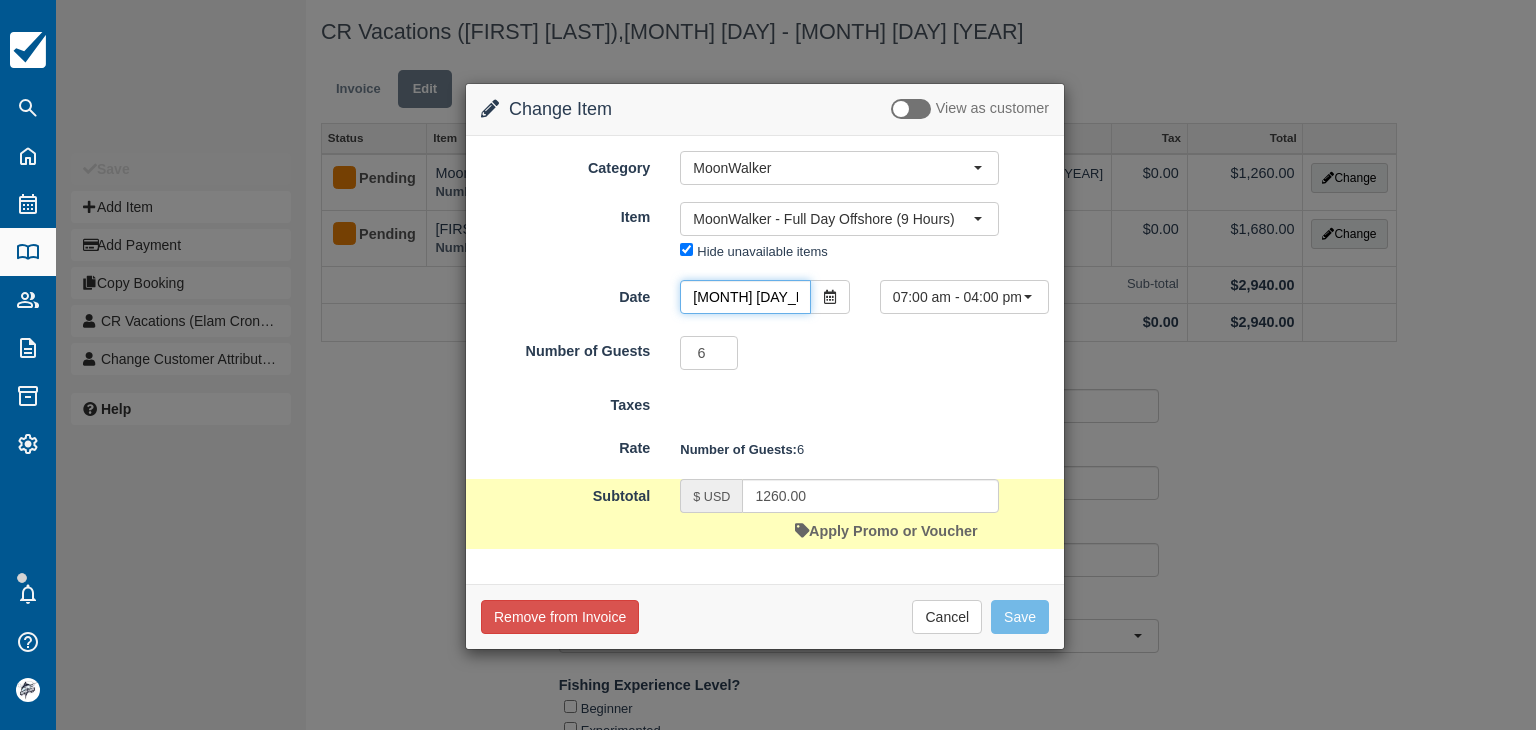 click on "Dec 07 2025" at bounding box center [745, 297] 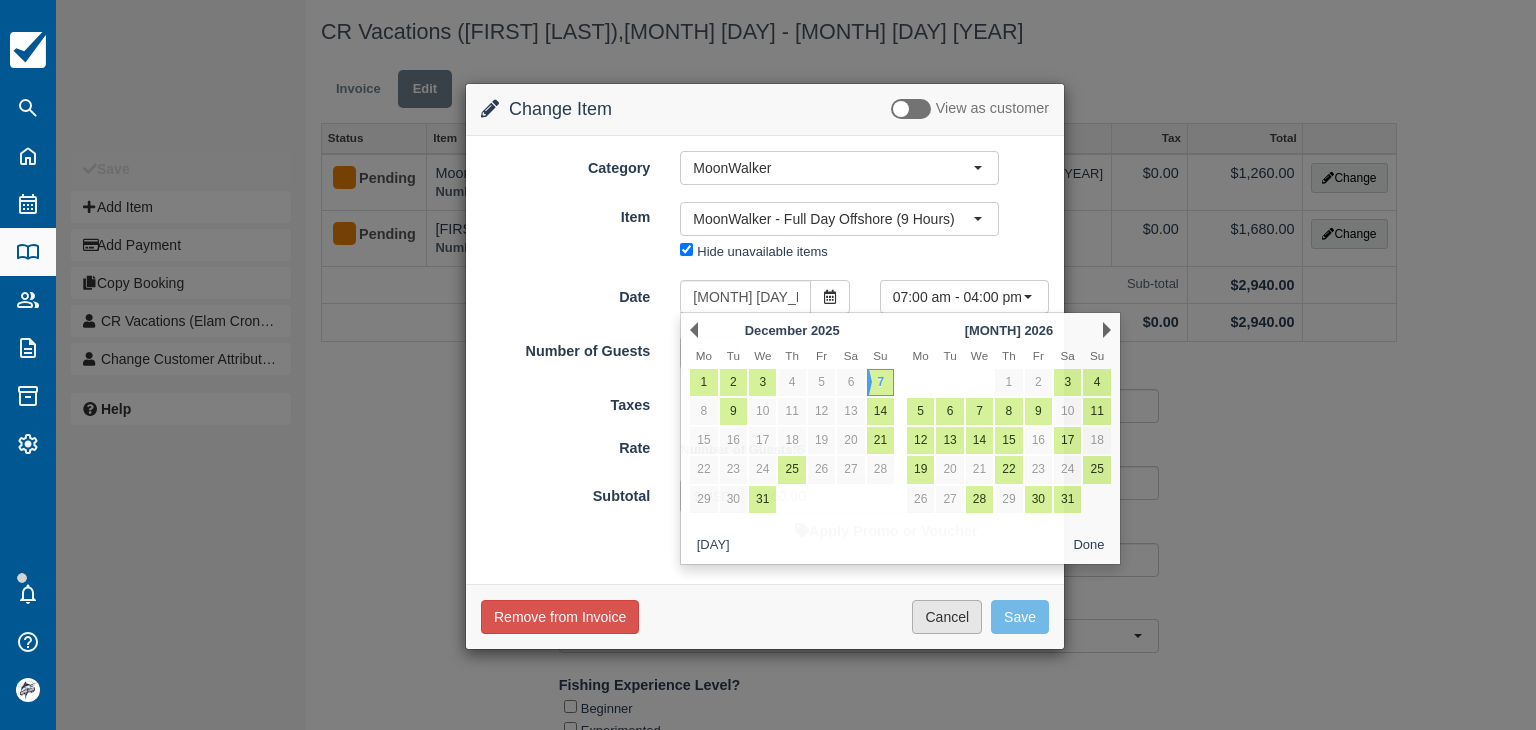 click on "Cancel" at bounding box center [947, 617] 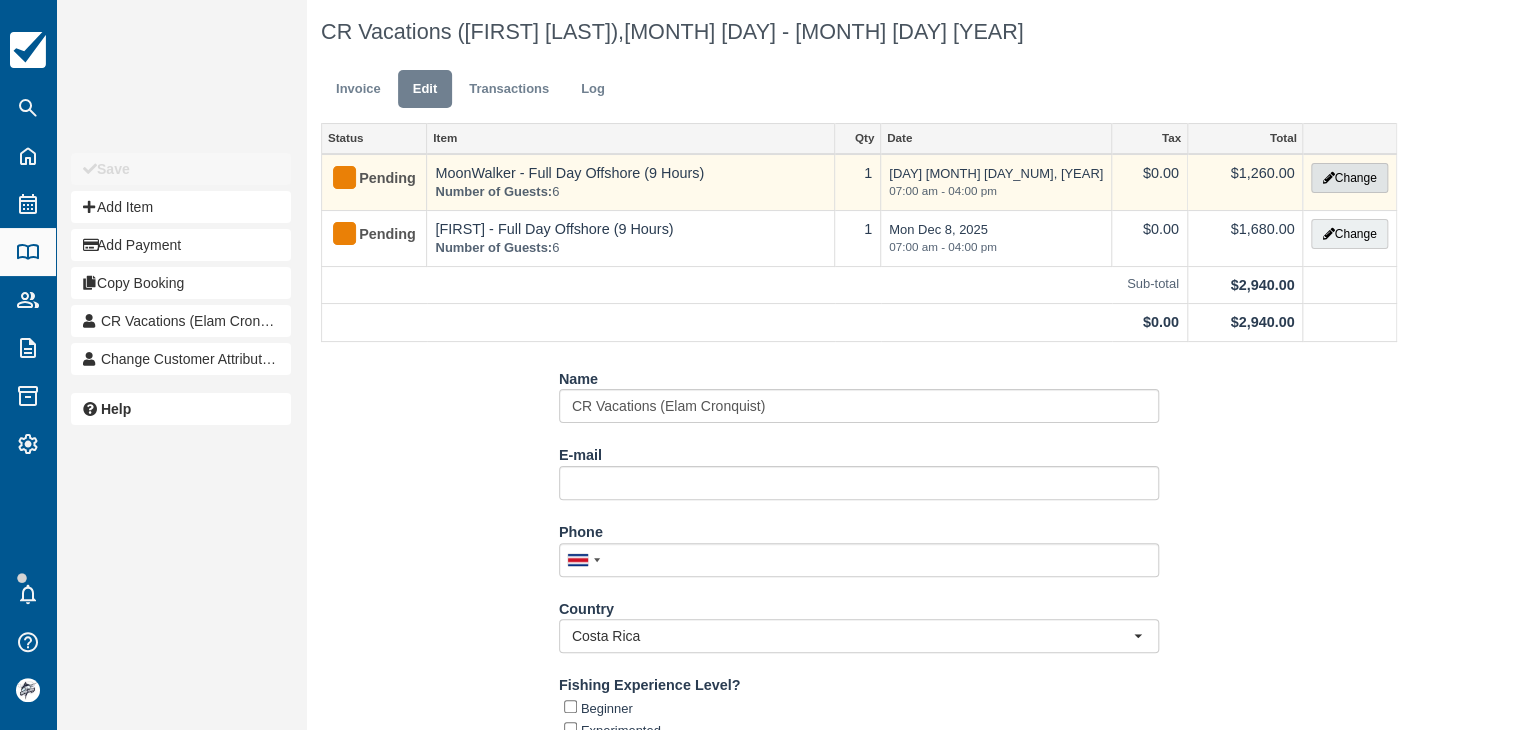 click on "Change" at bounding box center [1349, 178] 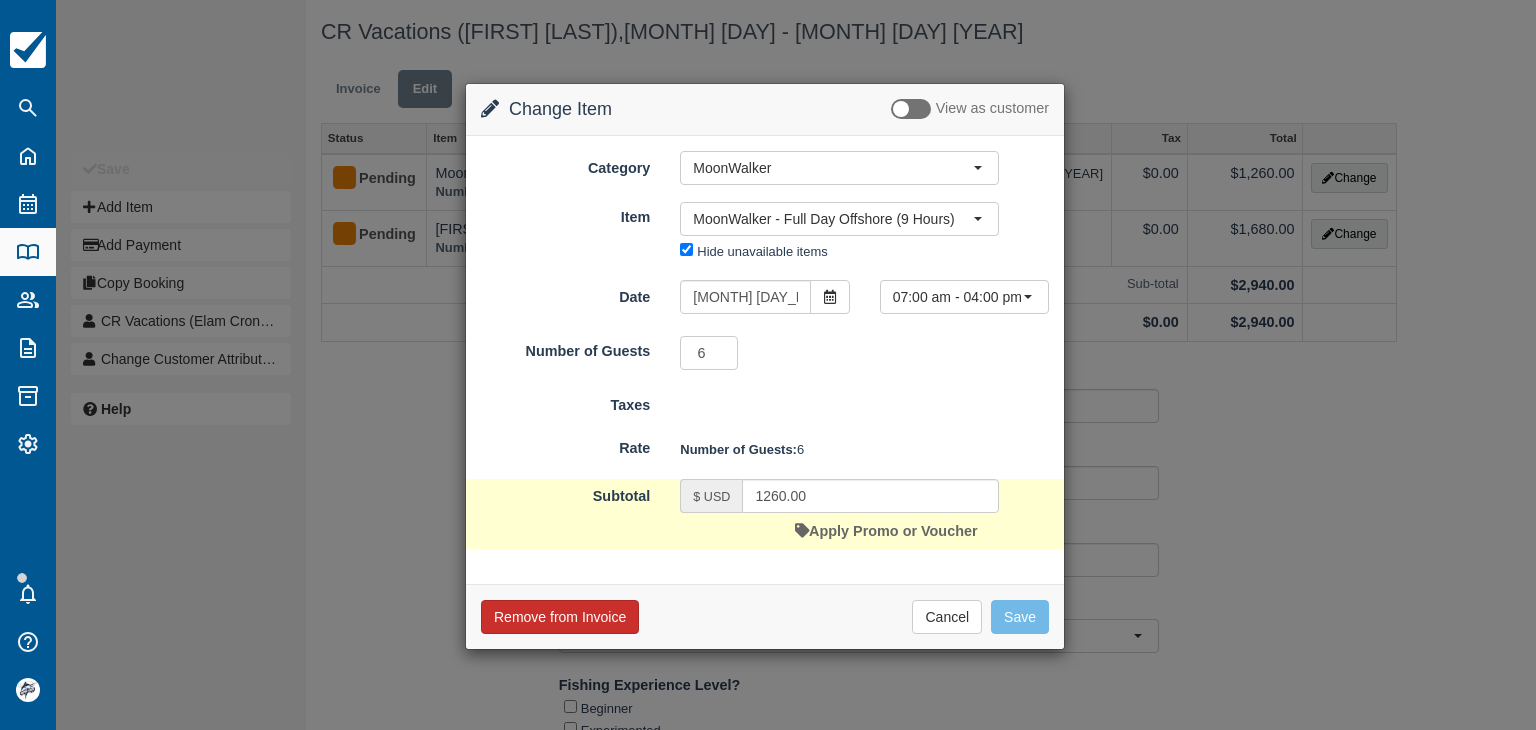 click on "Remove from Invoice" at bounding box center (560, 617) 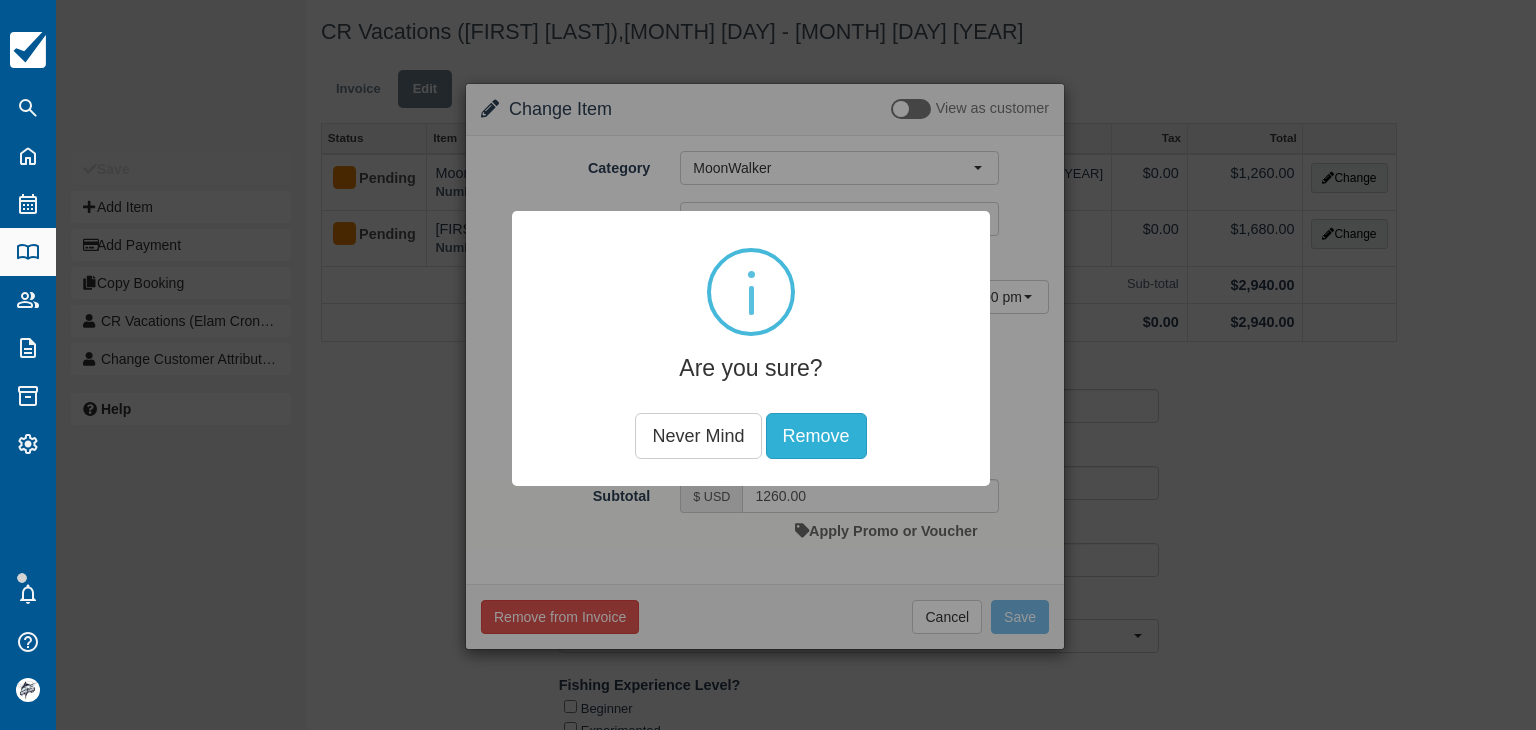 click on "Remove" at bounding box center (816, 436) 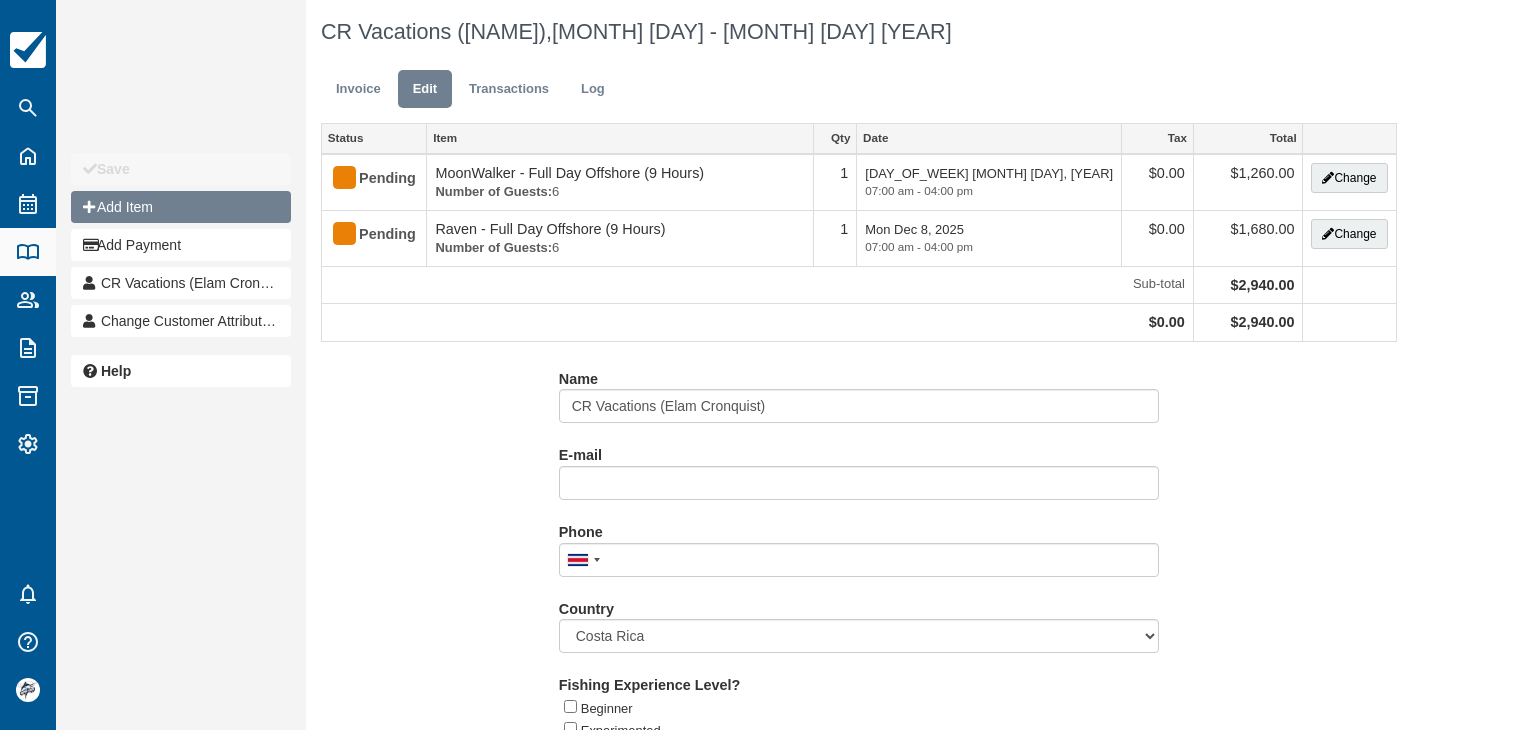 scroll, scrollTop: 0, scrollLeft: 0, axis: both 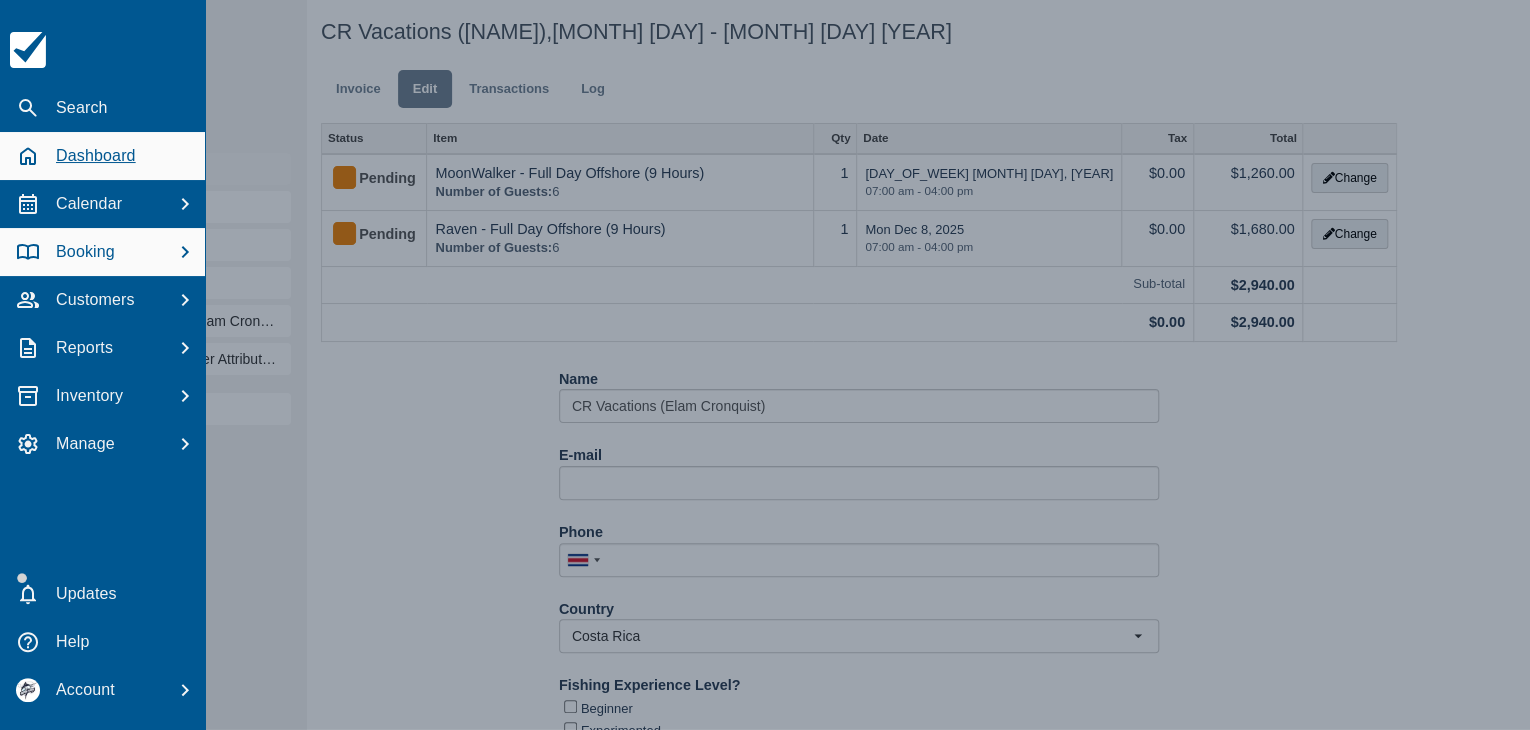 click on "Dashboard" at bounding box center (102, 156) 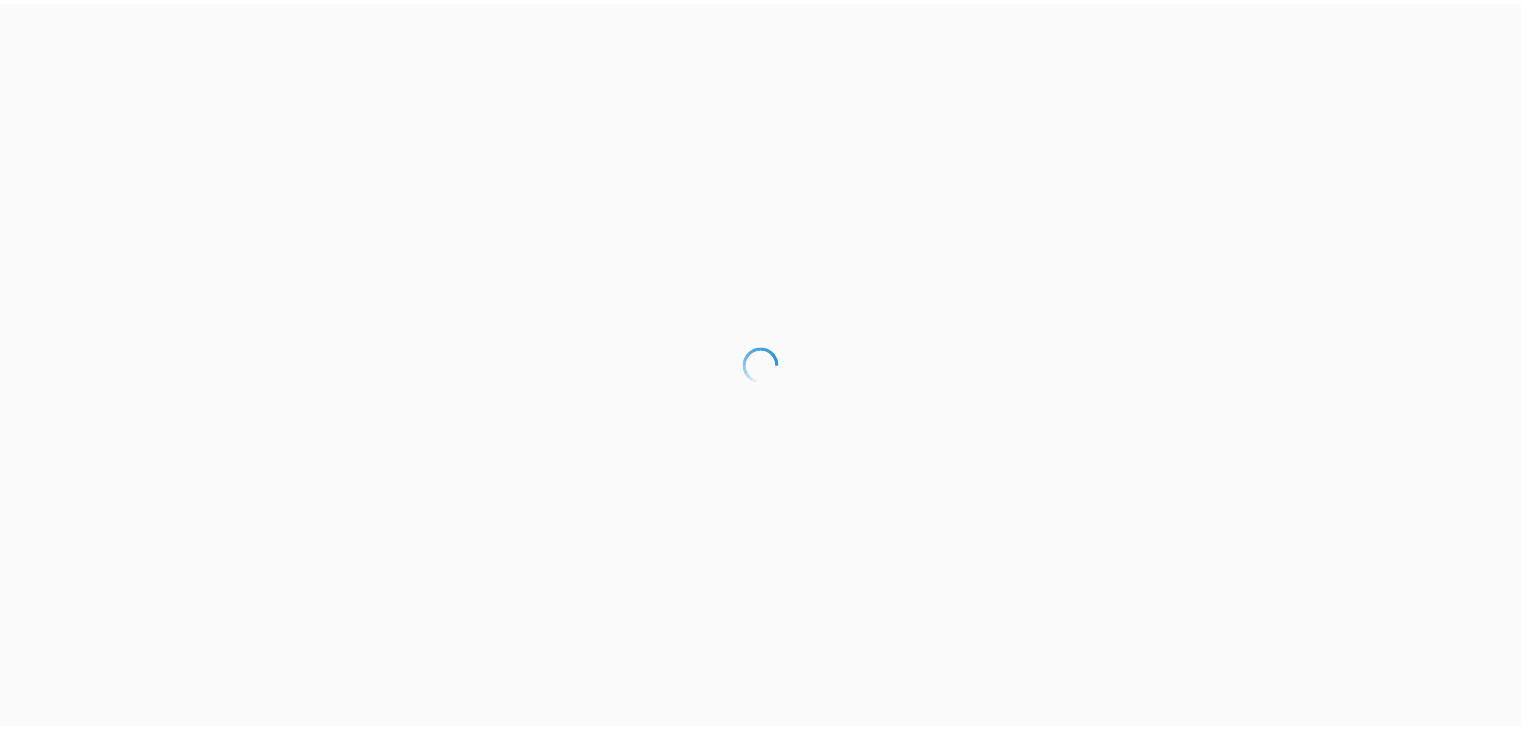 scroll, scrollTop: 0, scrollLeft: 0, axis: both 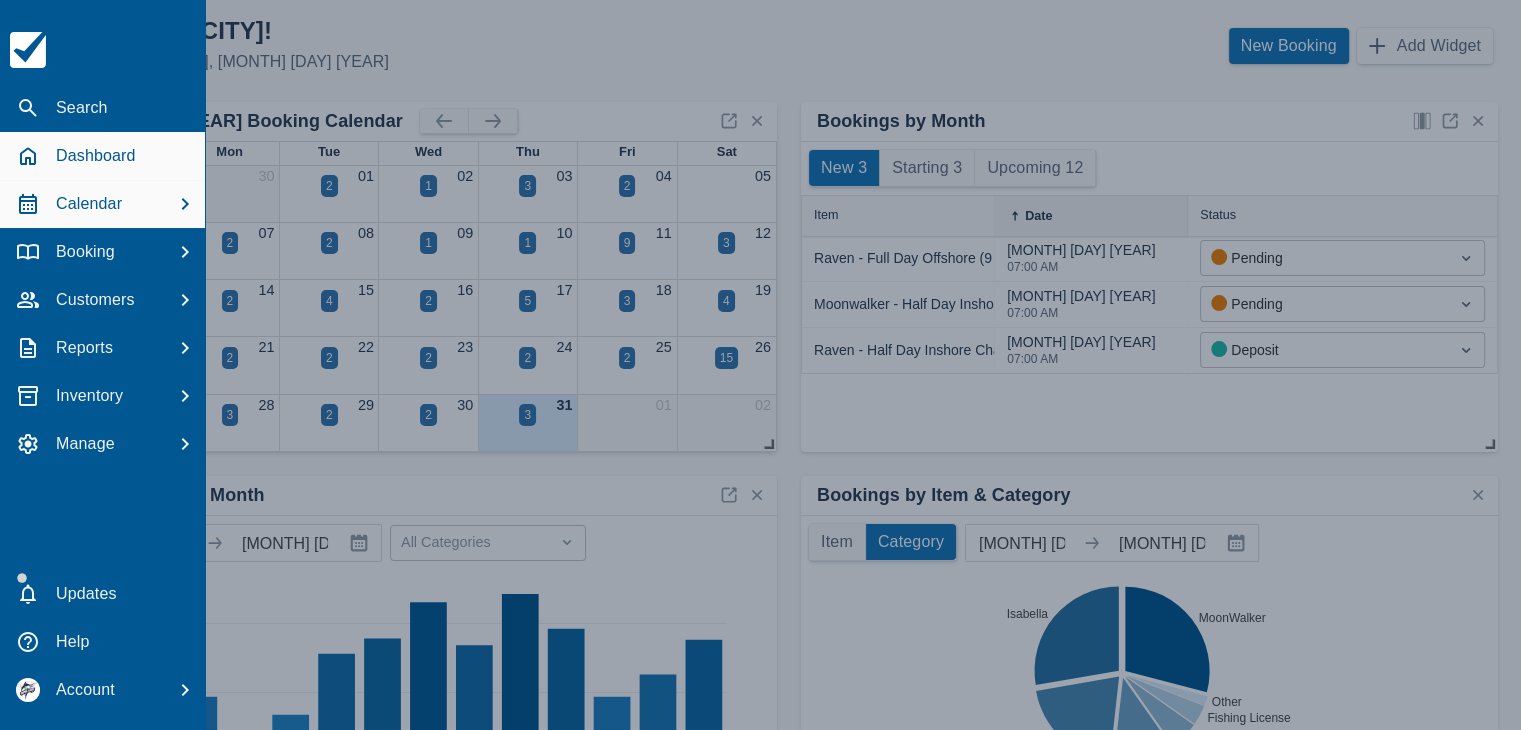 click on "Calendar" at bounding box center (89, 204) 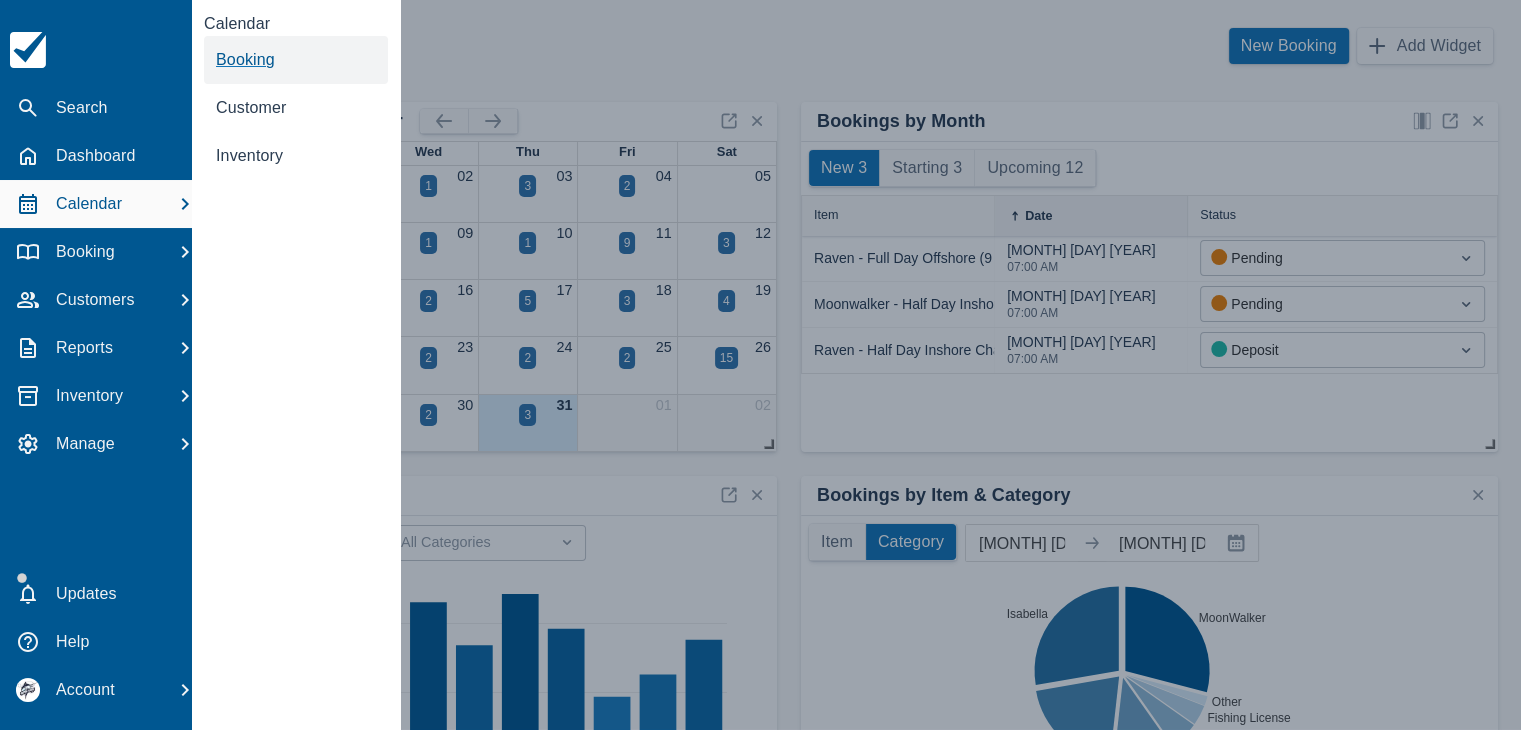 drag, startPoint x: 250, startPoint y: 65, endPoint x: 267, endPoint y: 53, distance: 20.808653 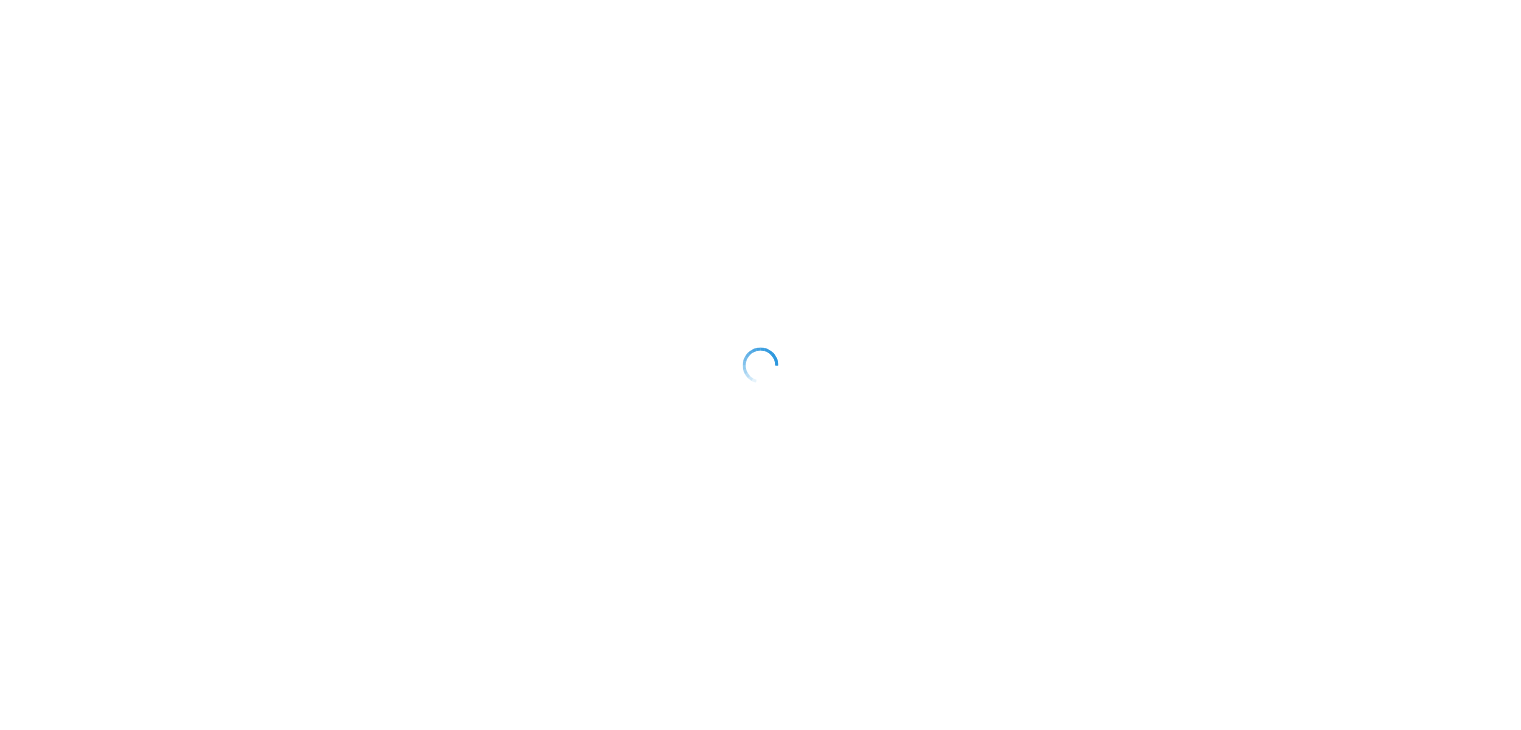 scroll, scrollTop: 0, scrollLeft: 0, axis: both 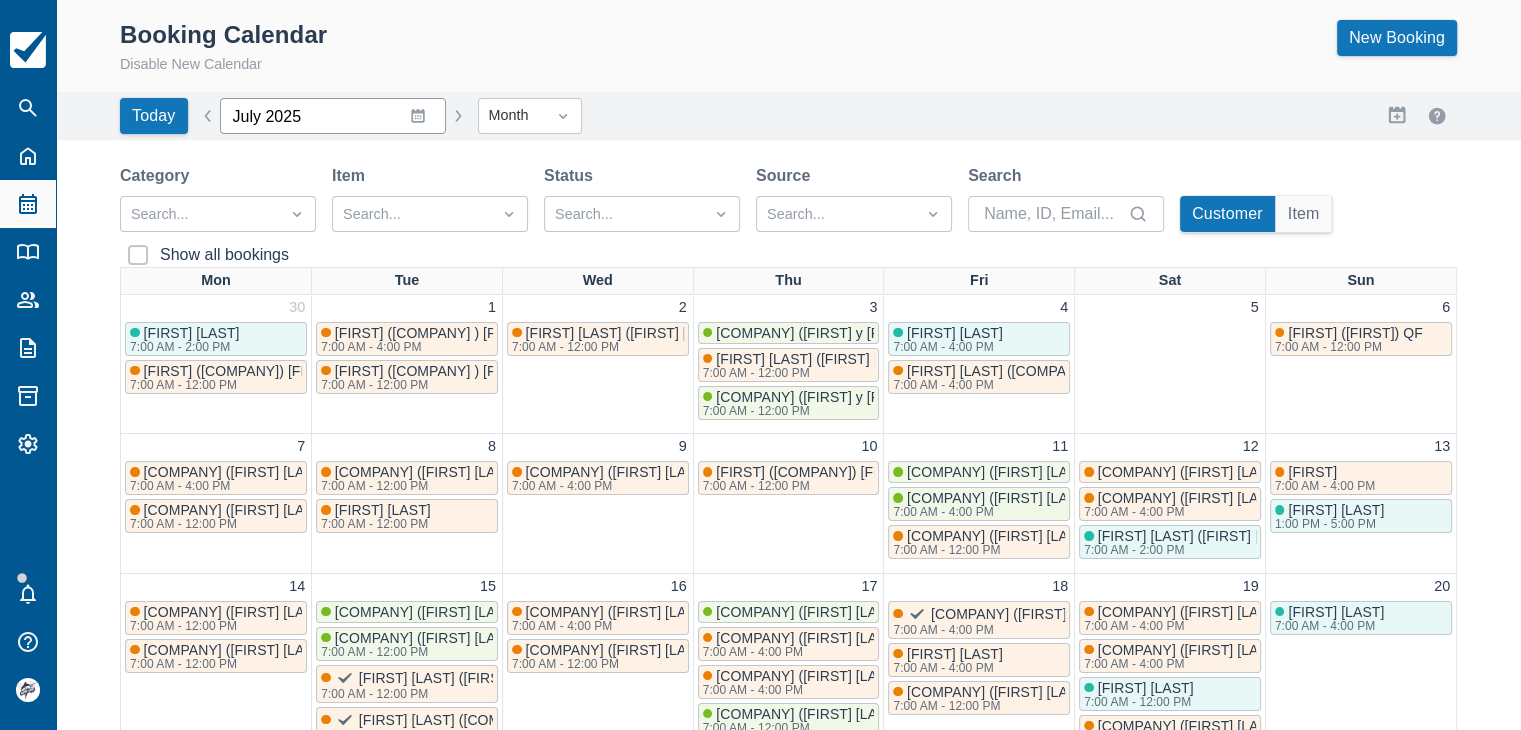 click on "July 2025" at bounding box center [333, 116] 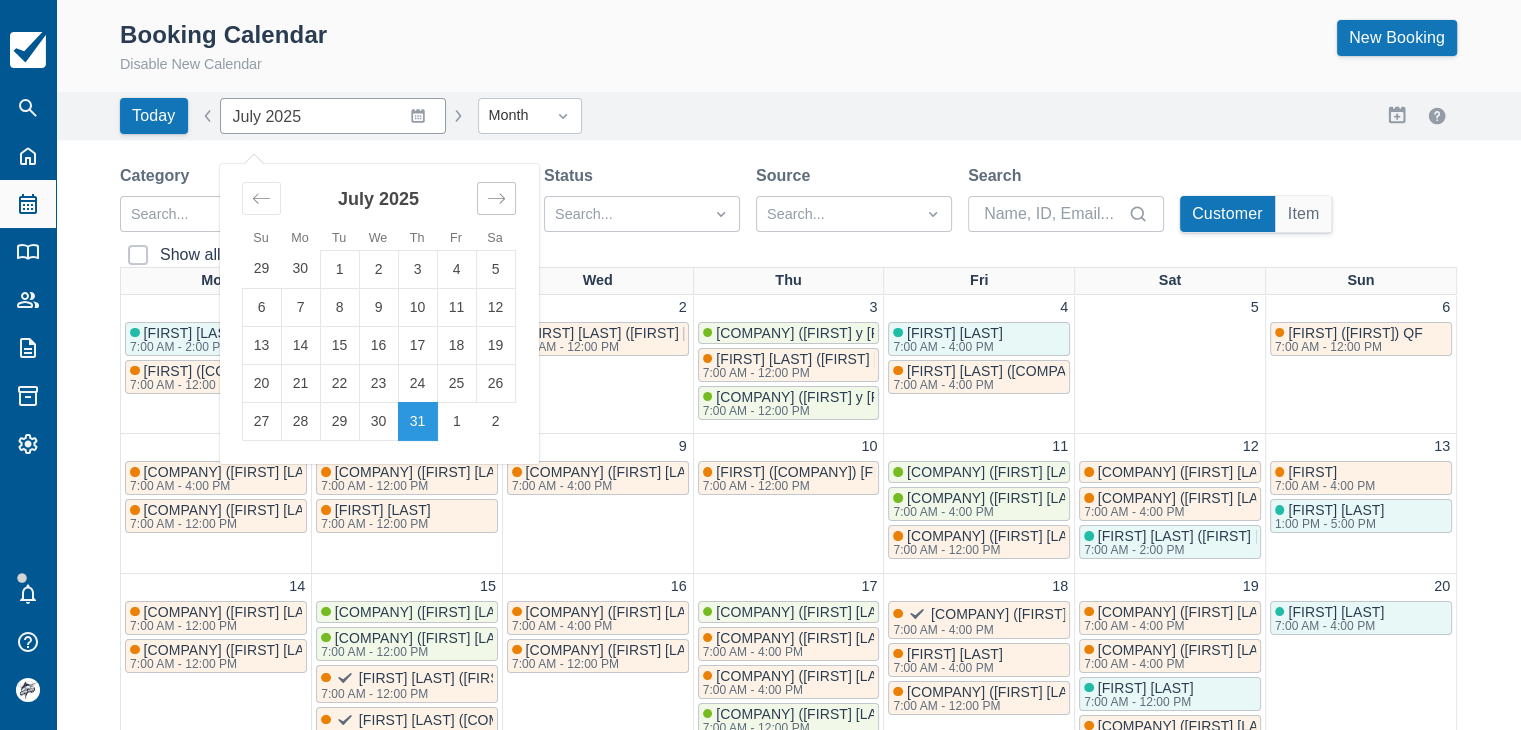 click 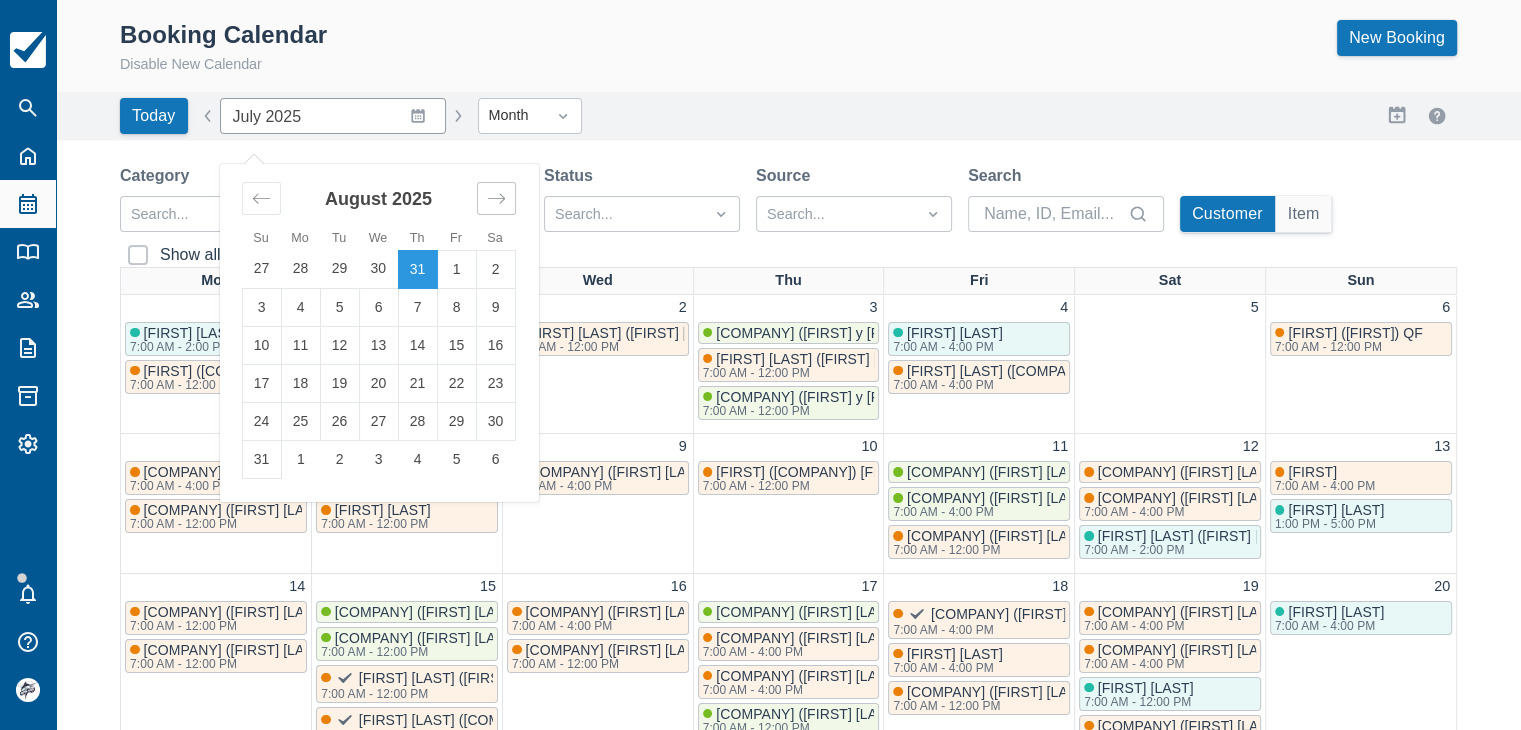 click 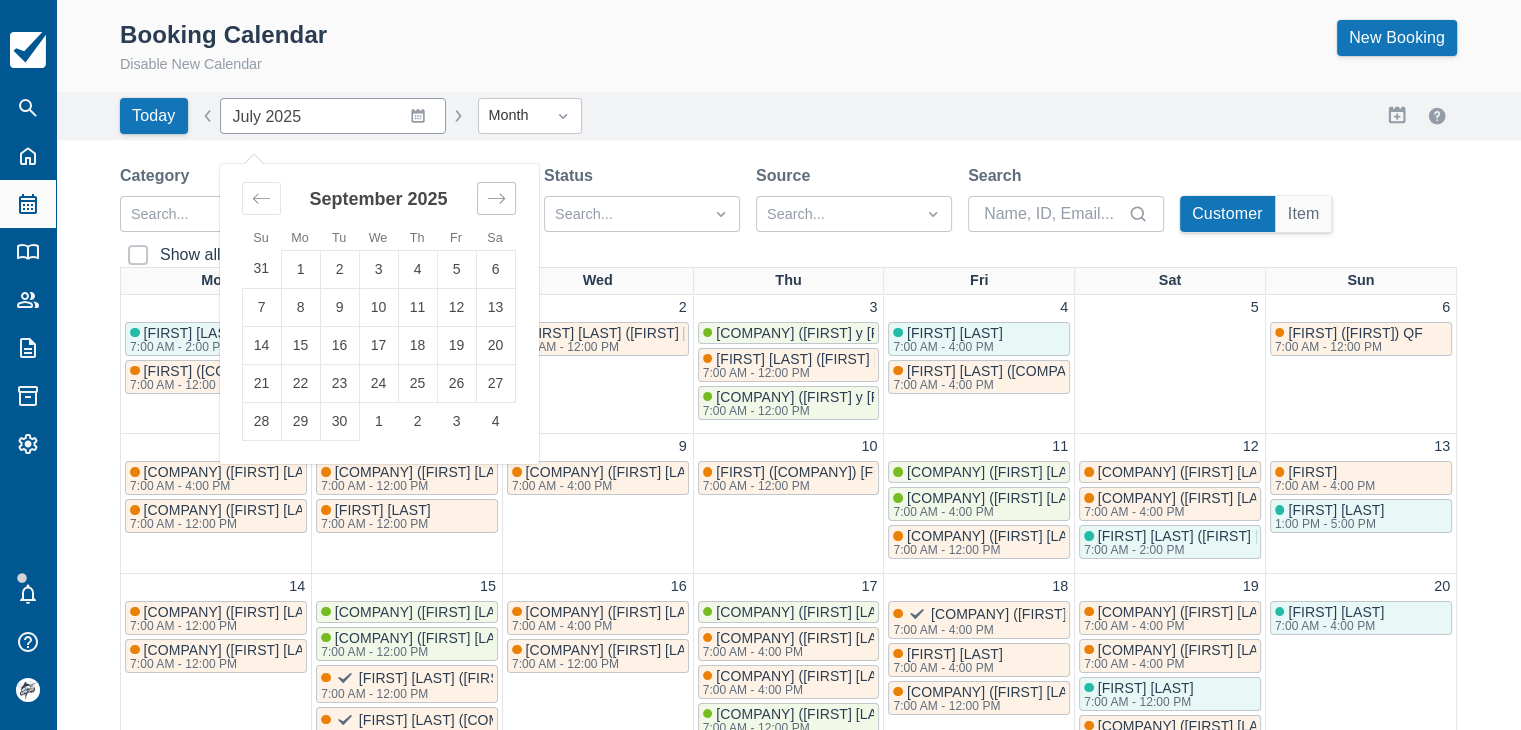 click 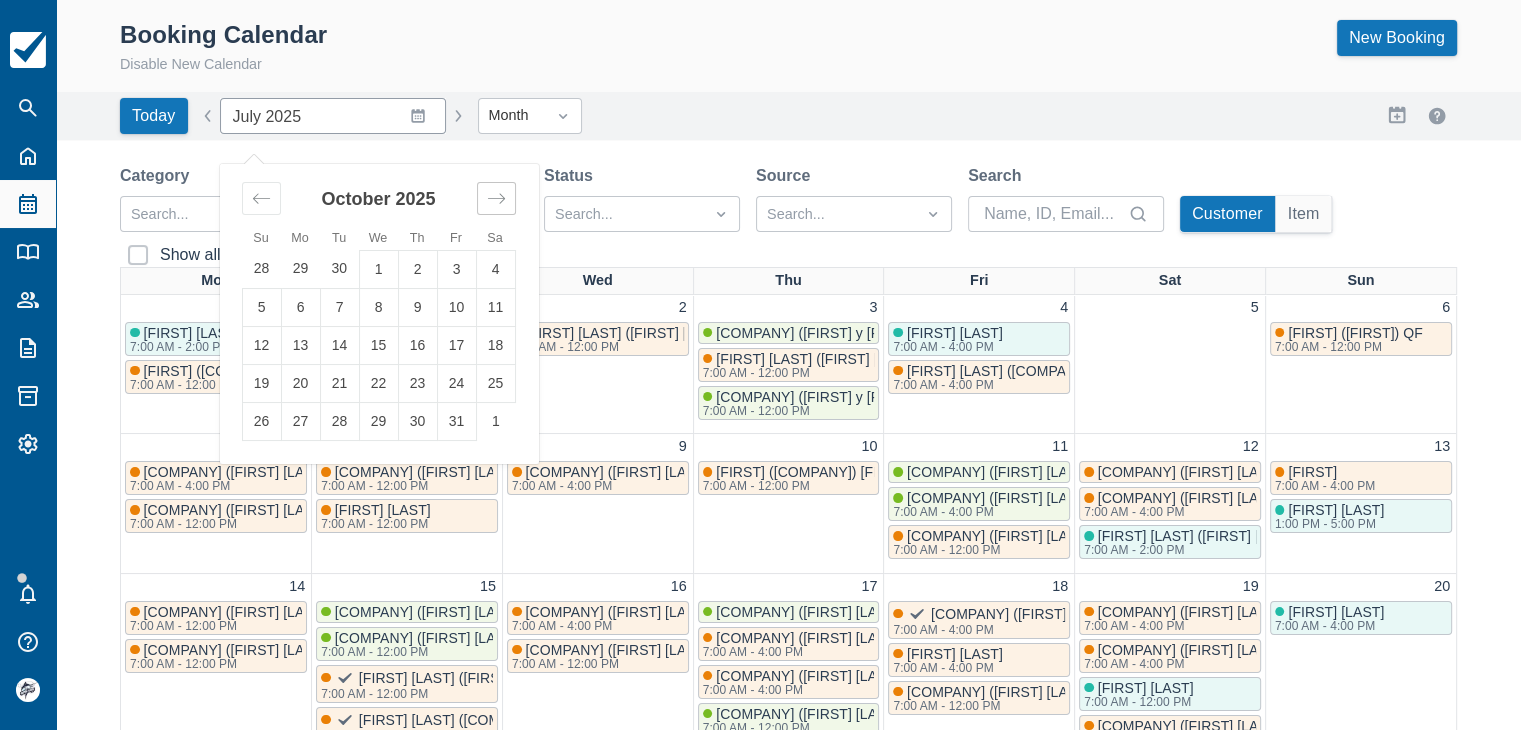 click 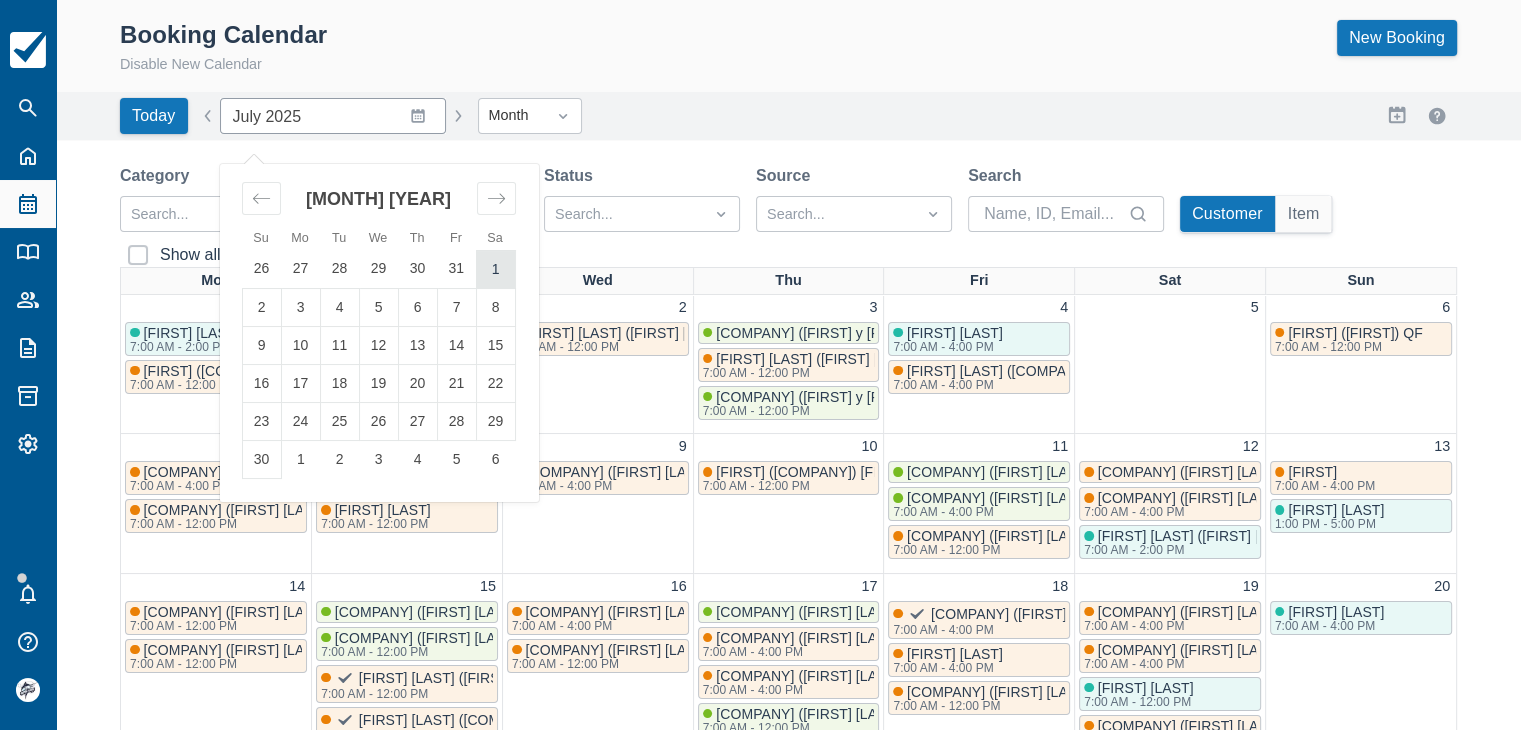 click on "1" at bounding box center [495, 269] 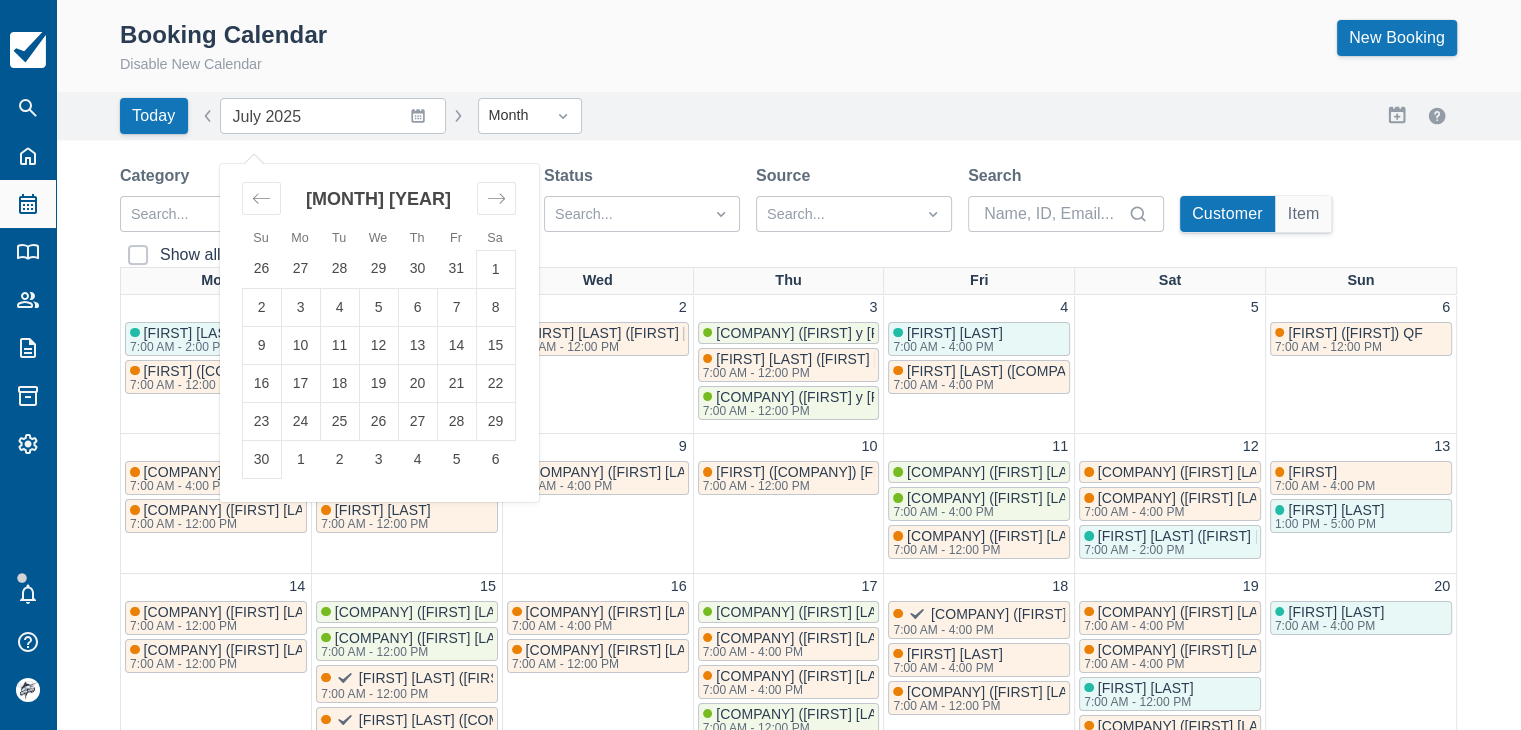 type on "November 2025" 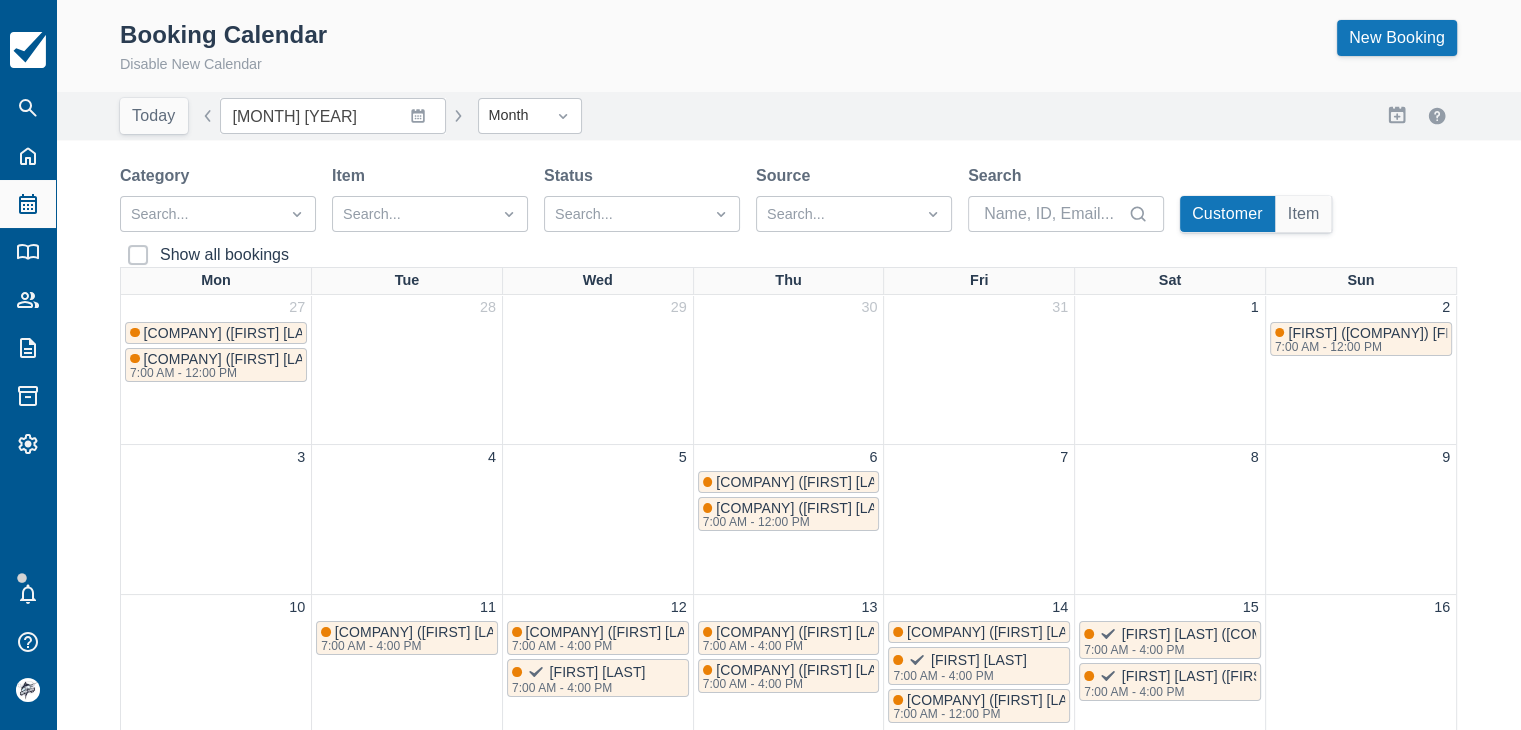 scroll, scrollTop: 100, scrollLeft: 0, axis: vertical 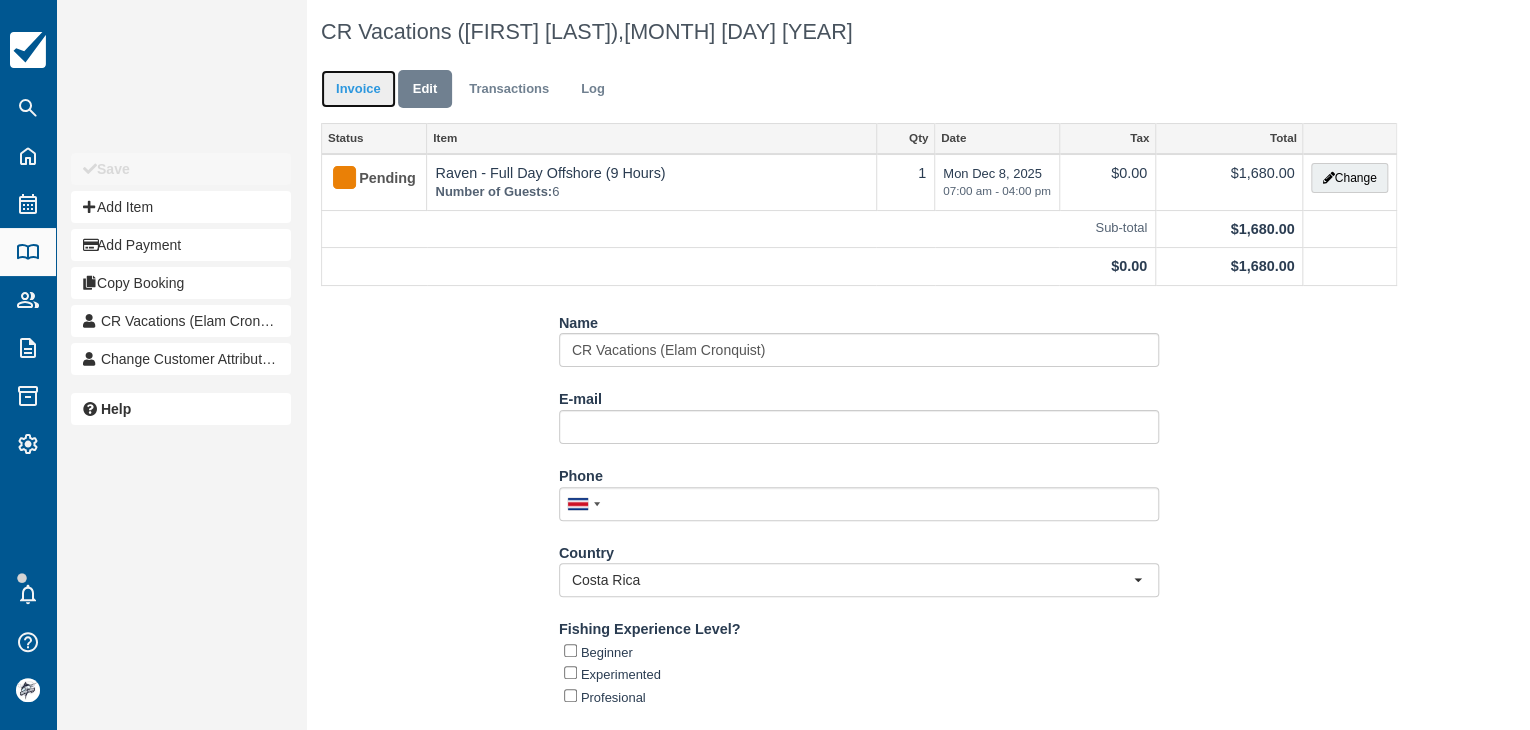 click on "Invoice" at bounding box center (358, 89) 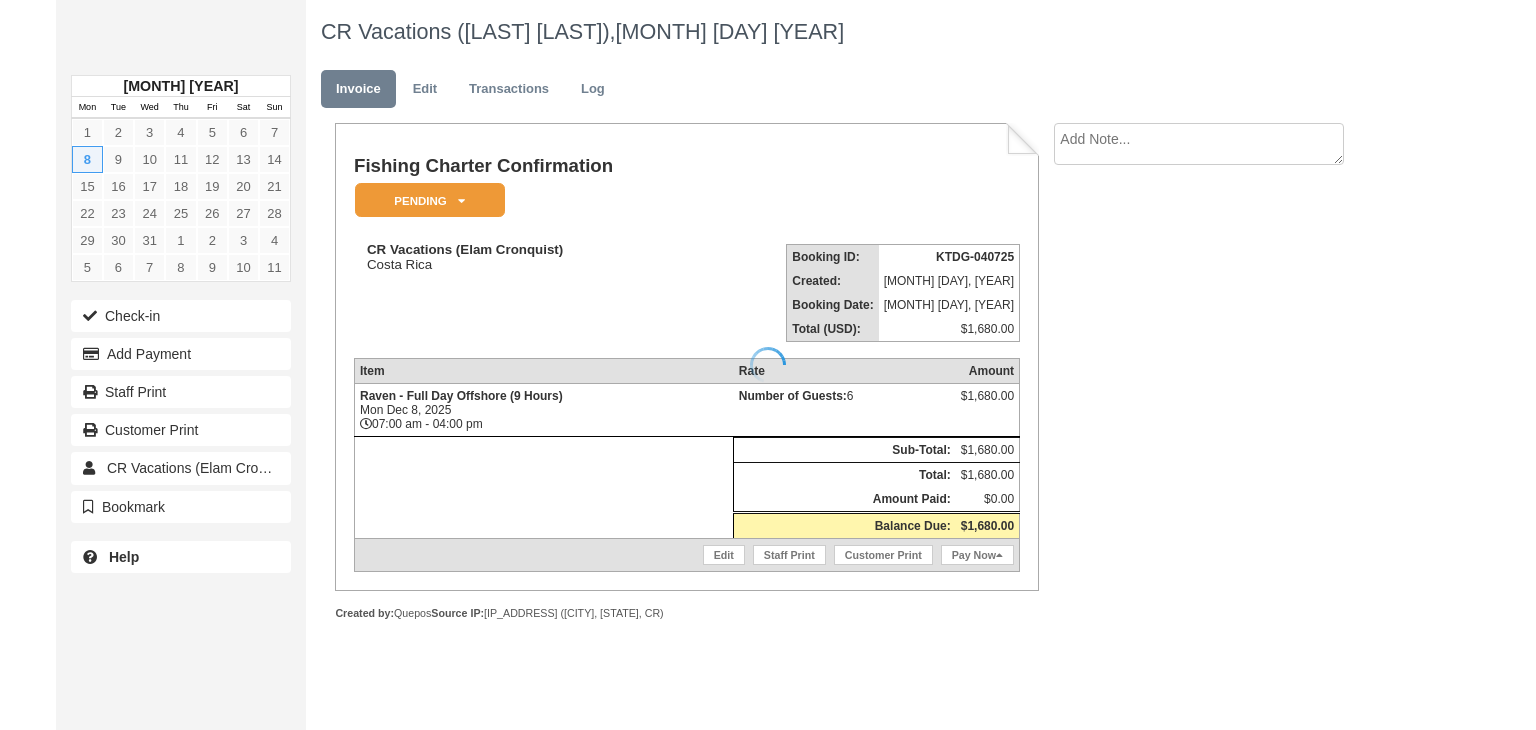 scroll, scrollTop: 0, scrollLeft: 0, axis: both 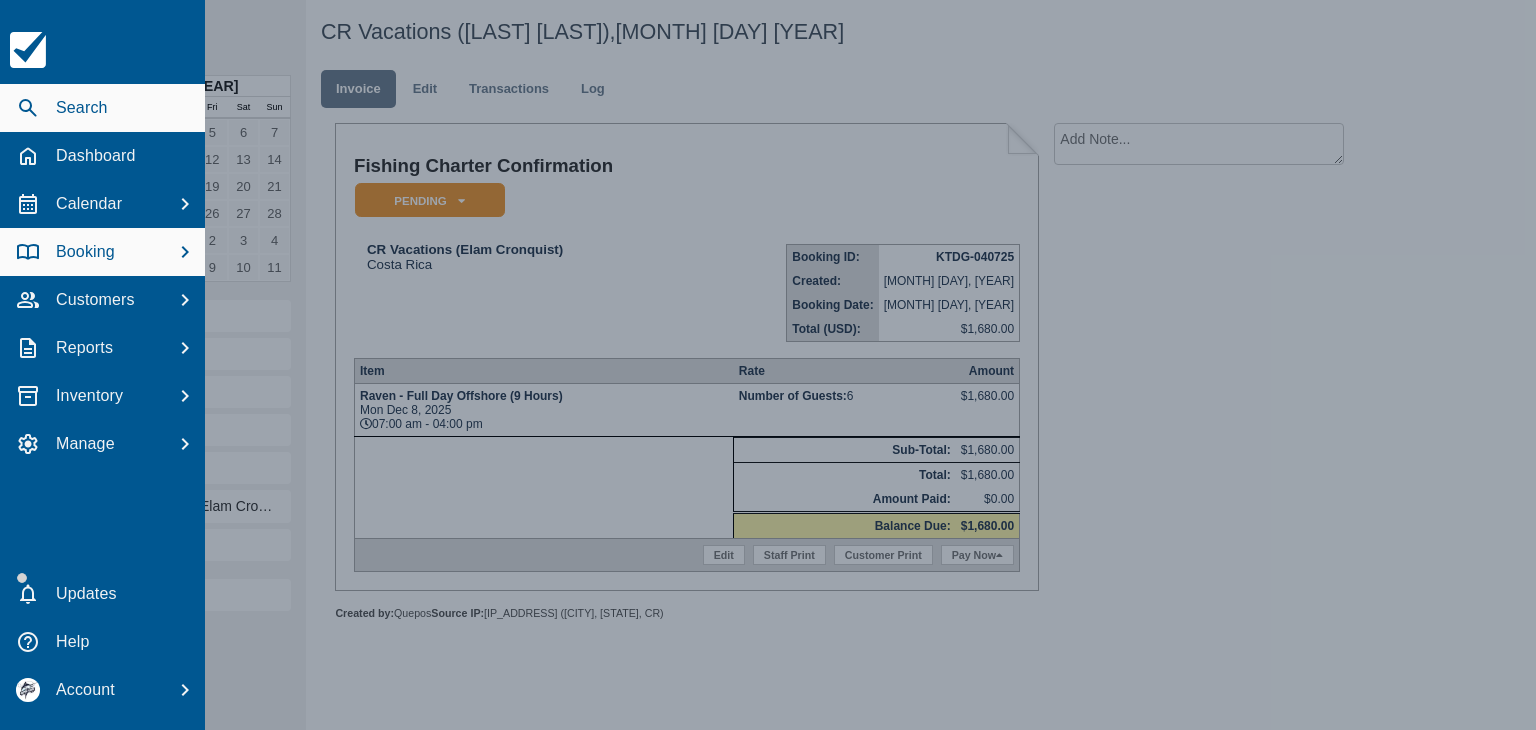 click 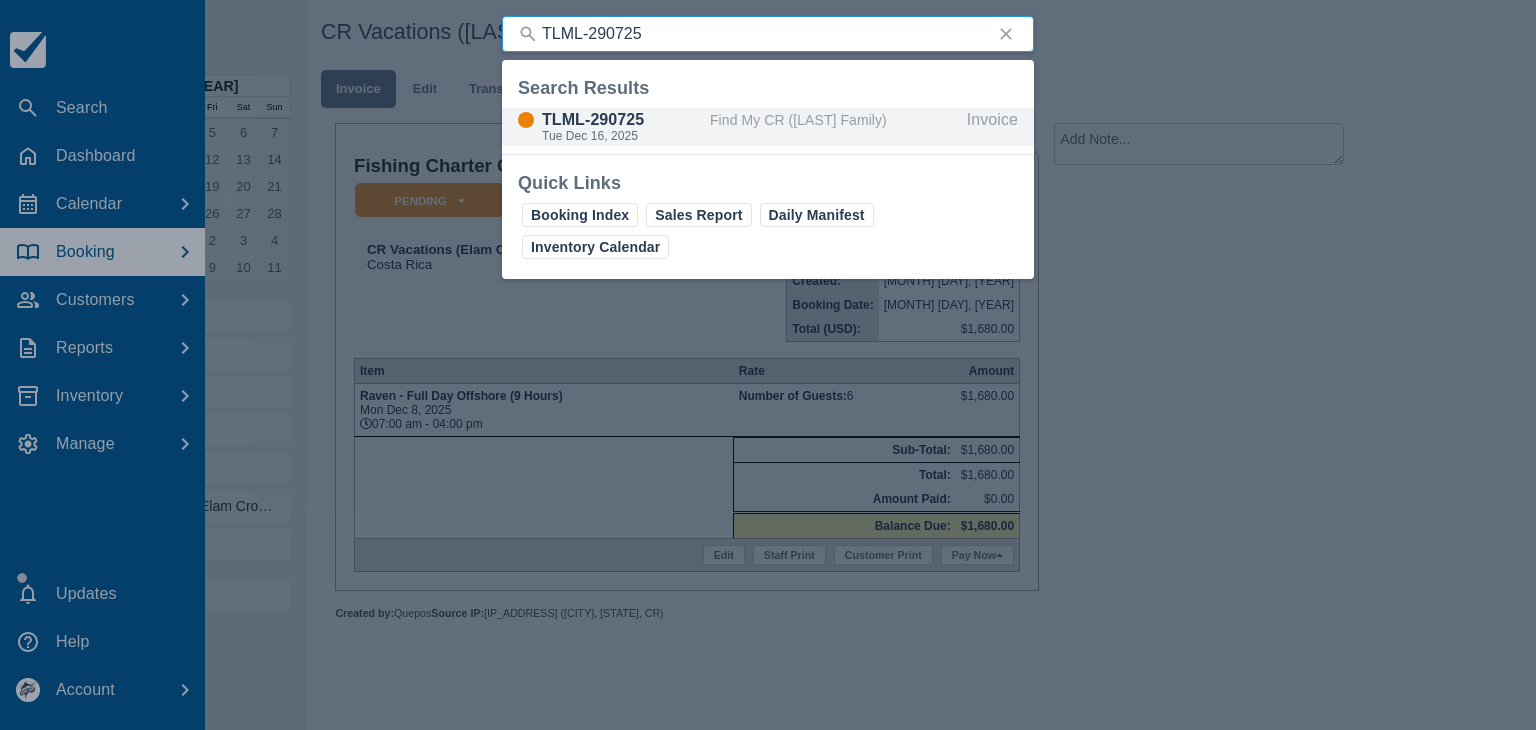 type on "TLML-290725" 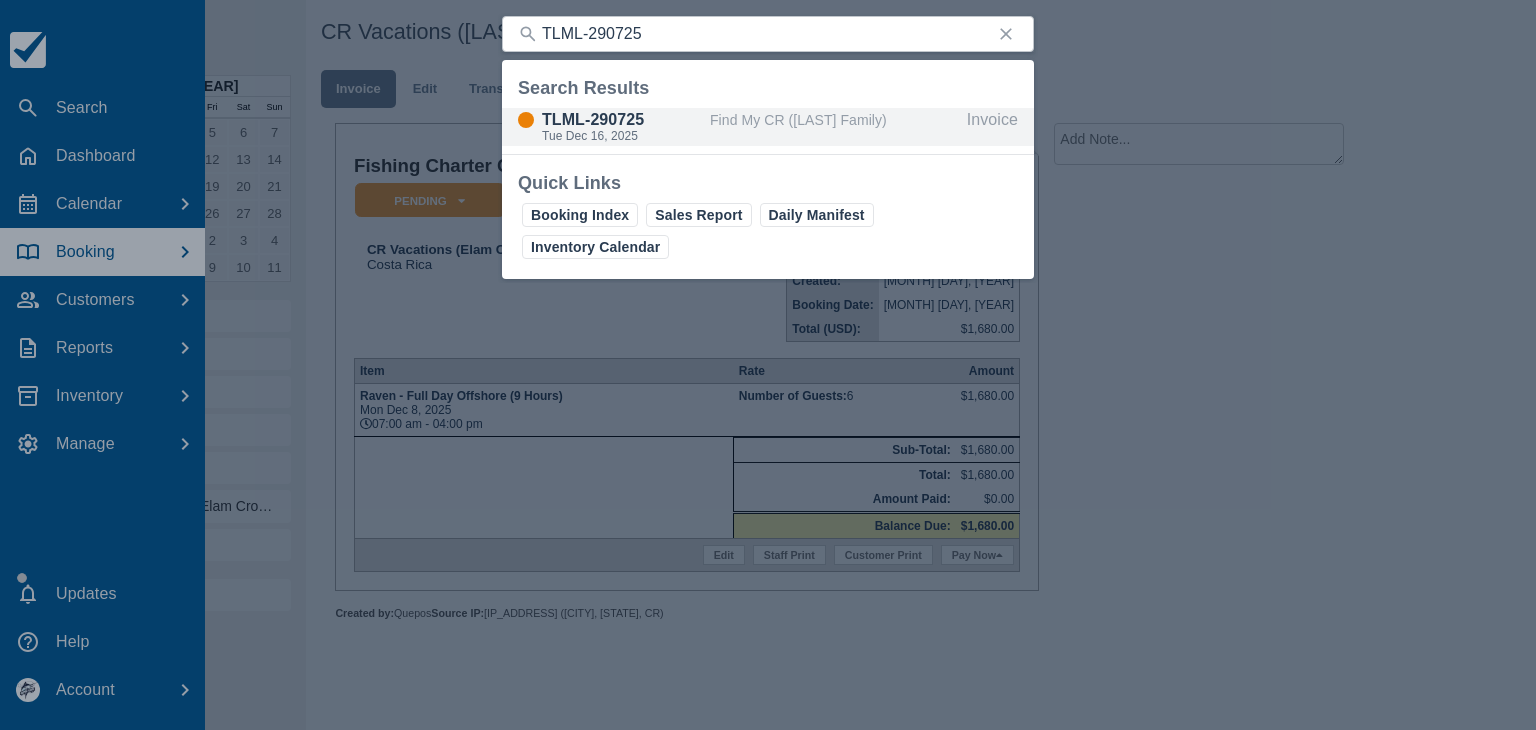 click on "Tue Dec 16, 2025" at bounding box center [622, 136] 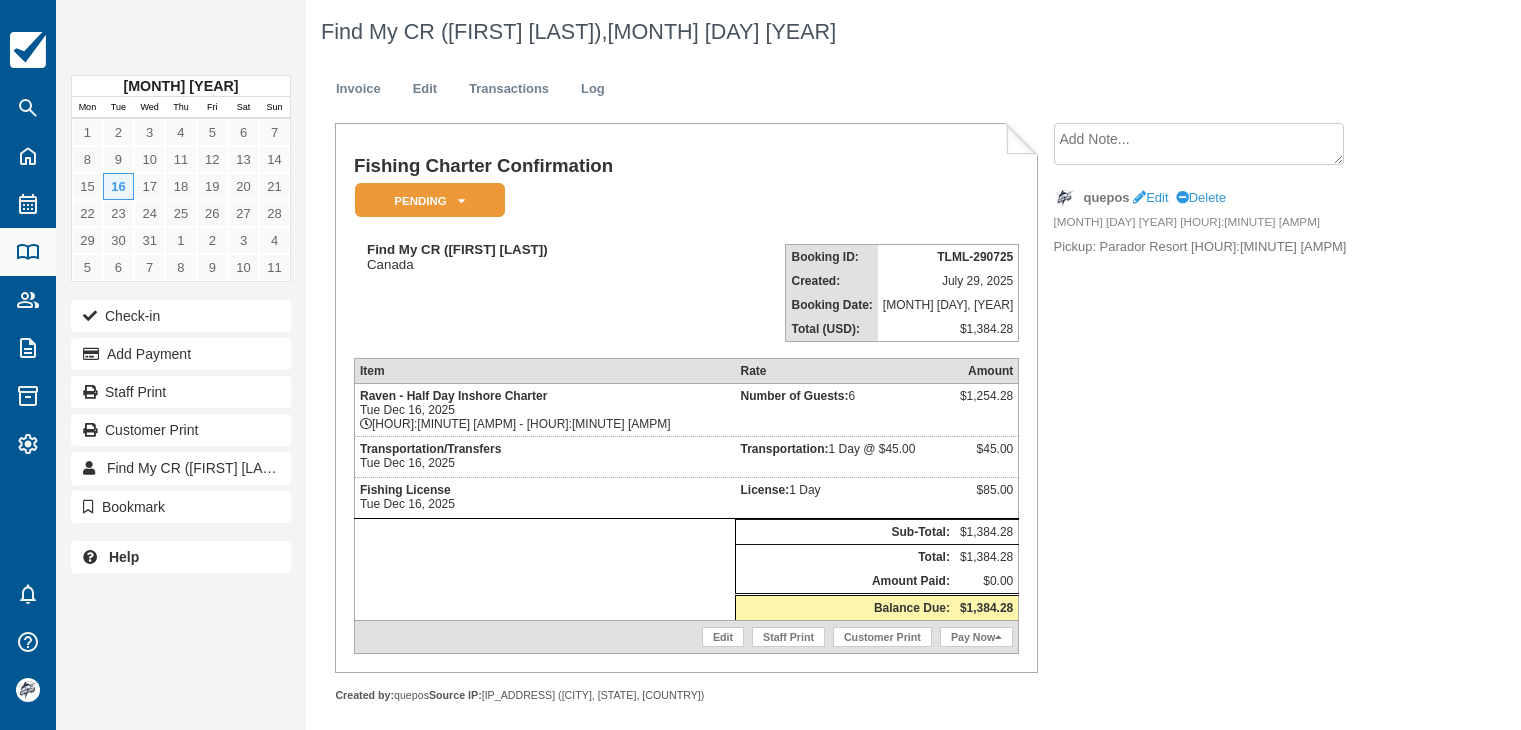 scroll, scrollTop: 0, scrollLeft: 0, axis: both 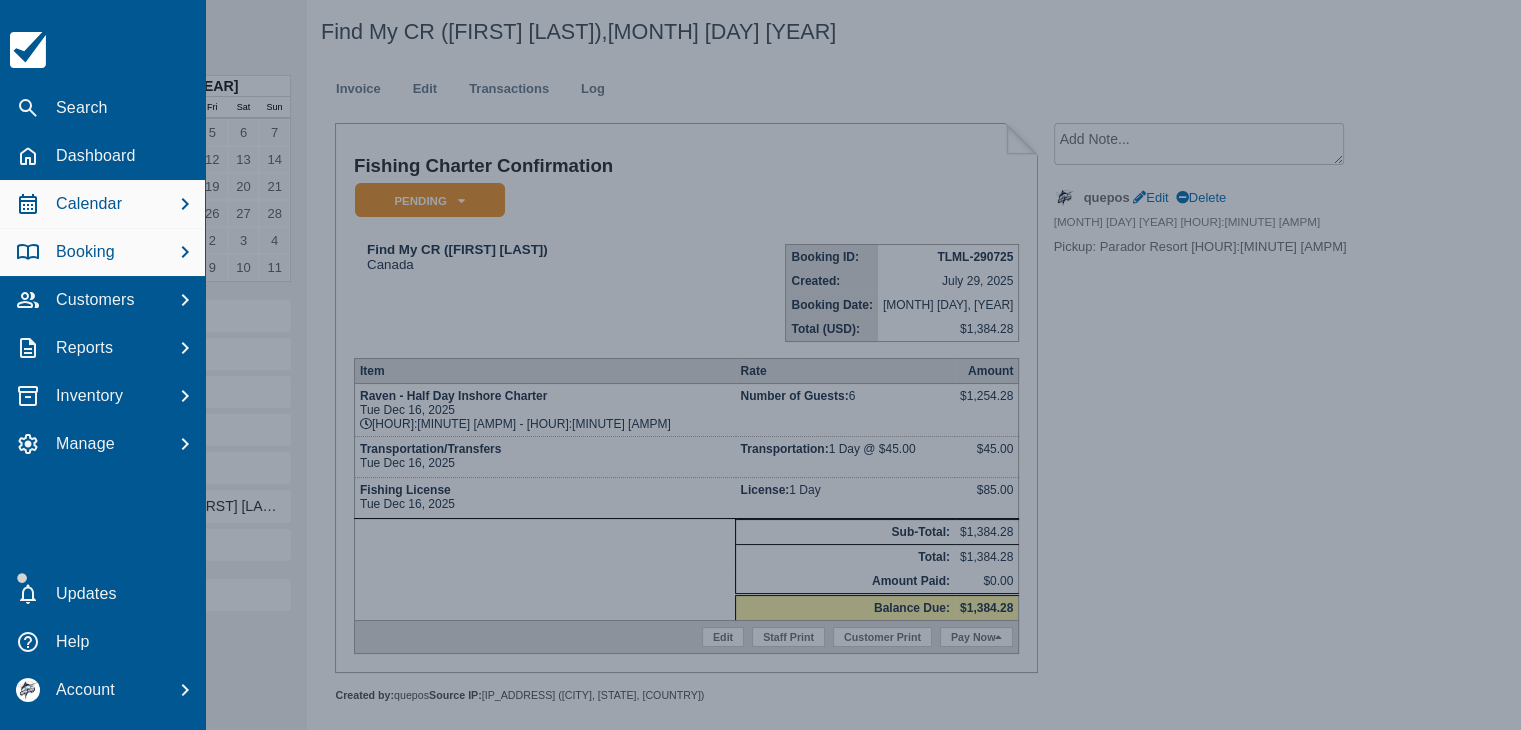 drag, startPoint x: 96, startPoint y: 198, endPoint x: 140, endPoint y: 199, distance: 44.011364 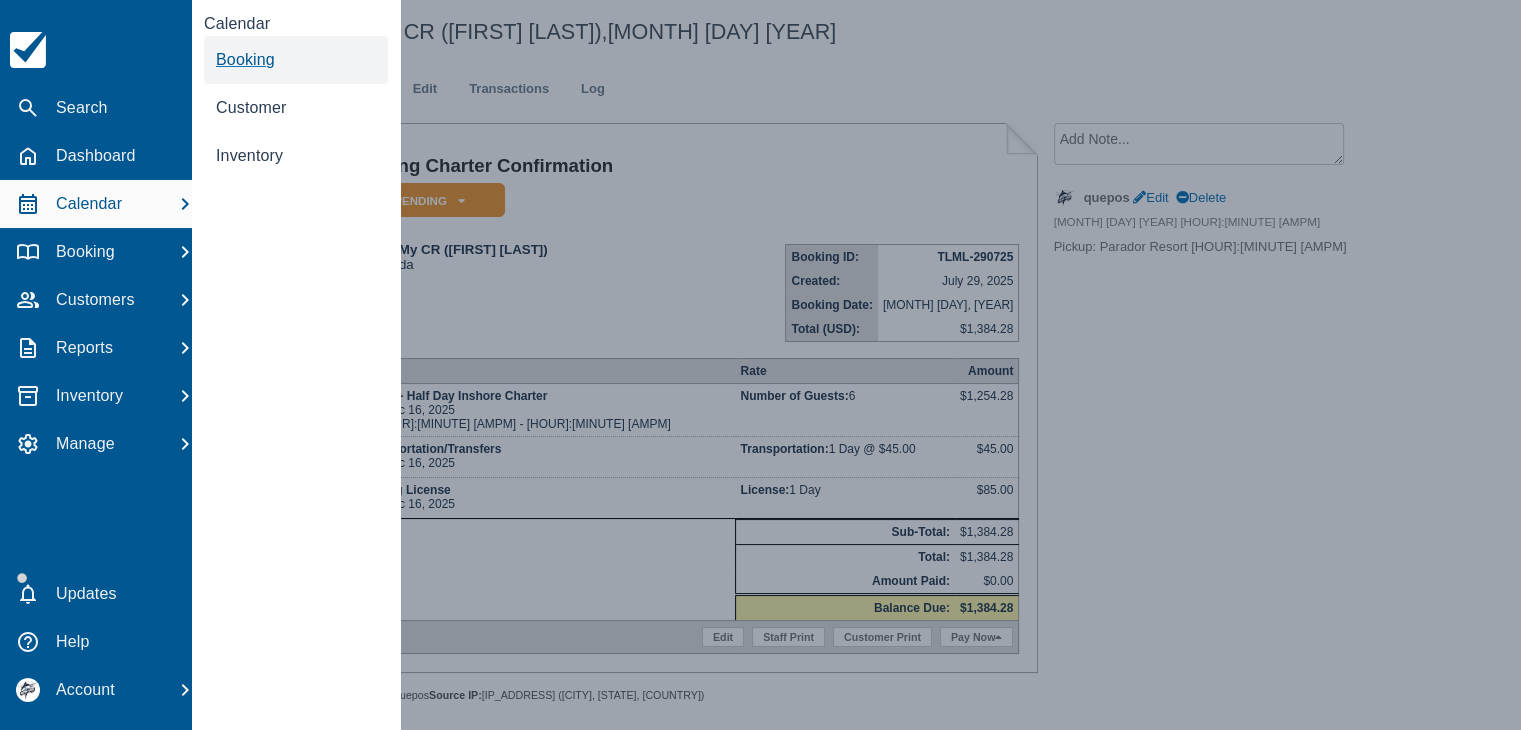 click on "Booking" at bounding box center [245, 59] 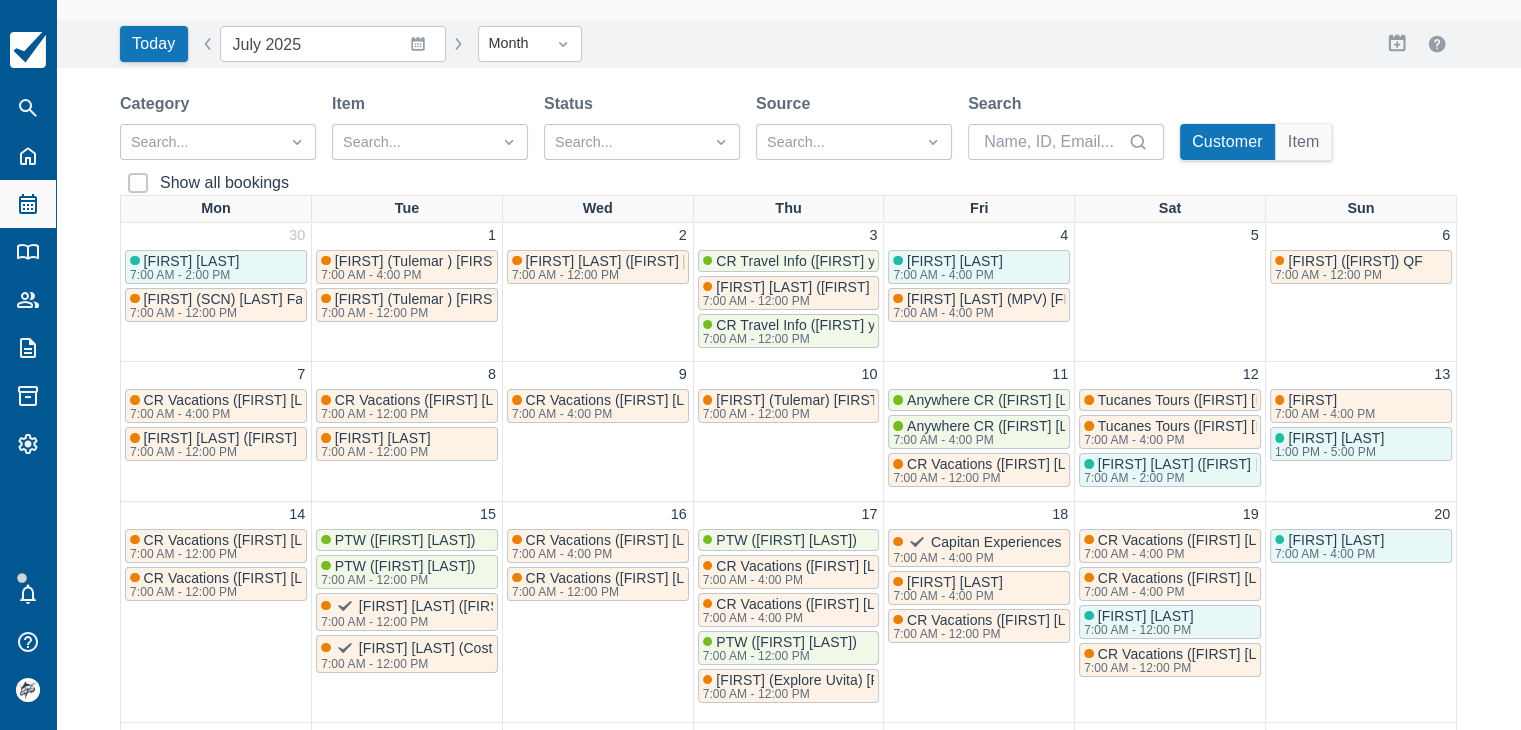 scroll, scrollTop: 0, scrollLeft: 0, axis: both 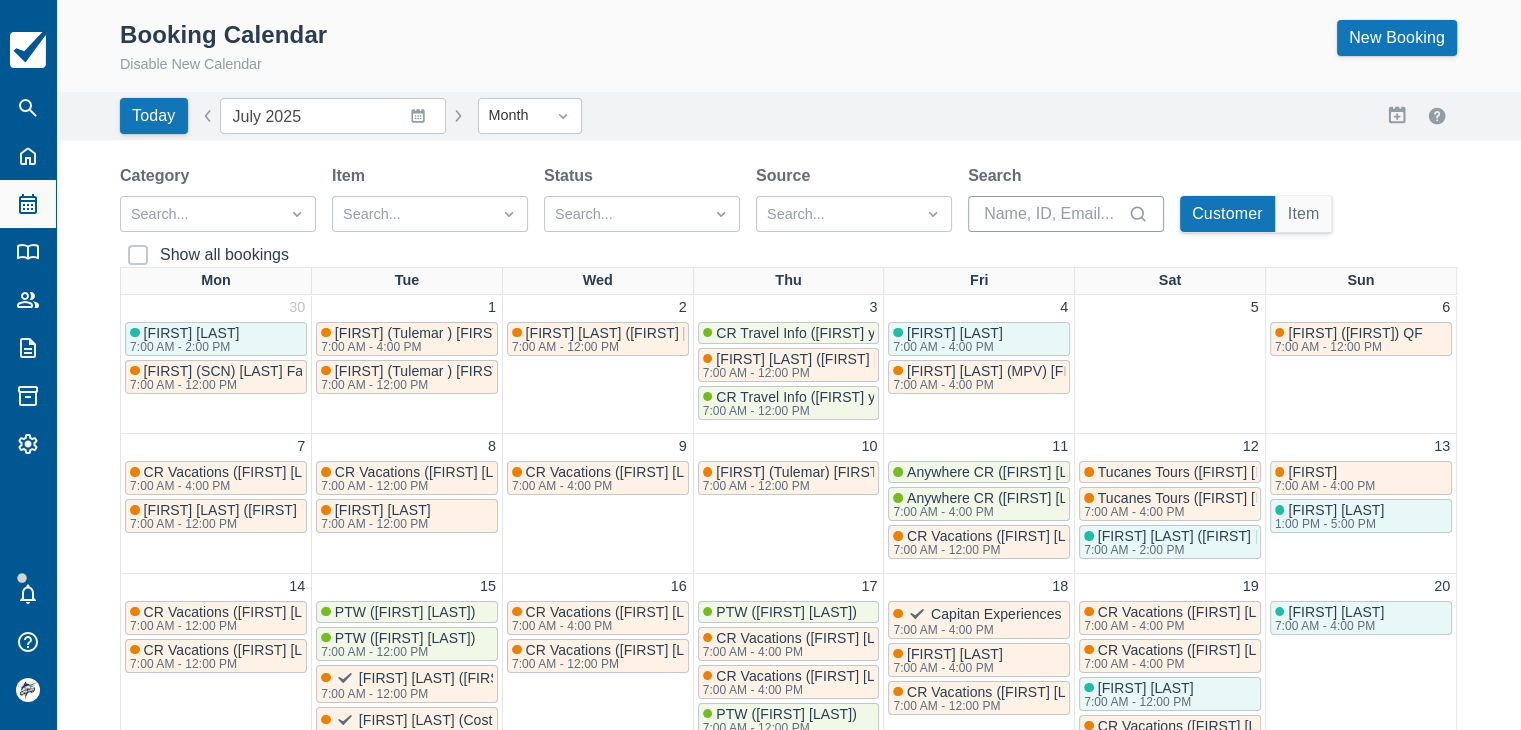 click on "Search" at bounding box center (1054, 214) 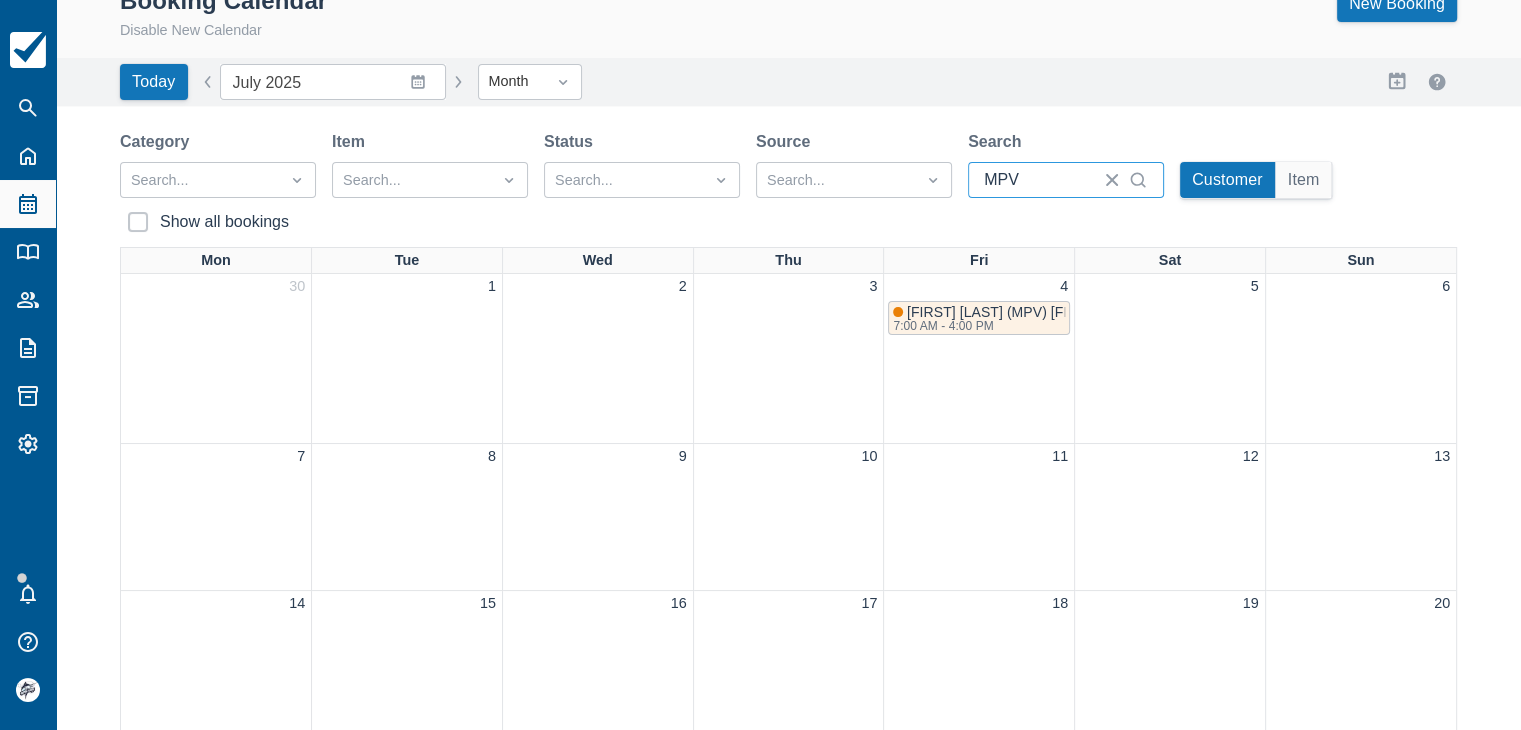 scroll, scrollTop: 0, scrollLeft: 0, axis: both 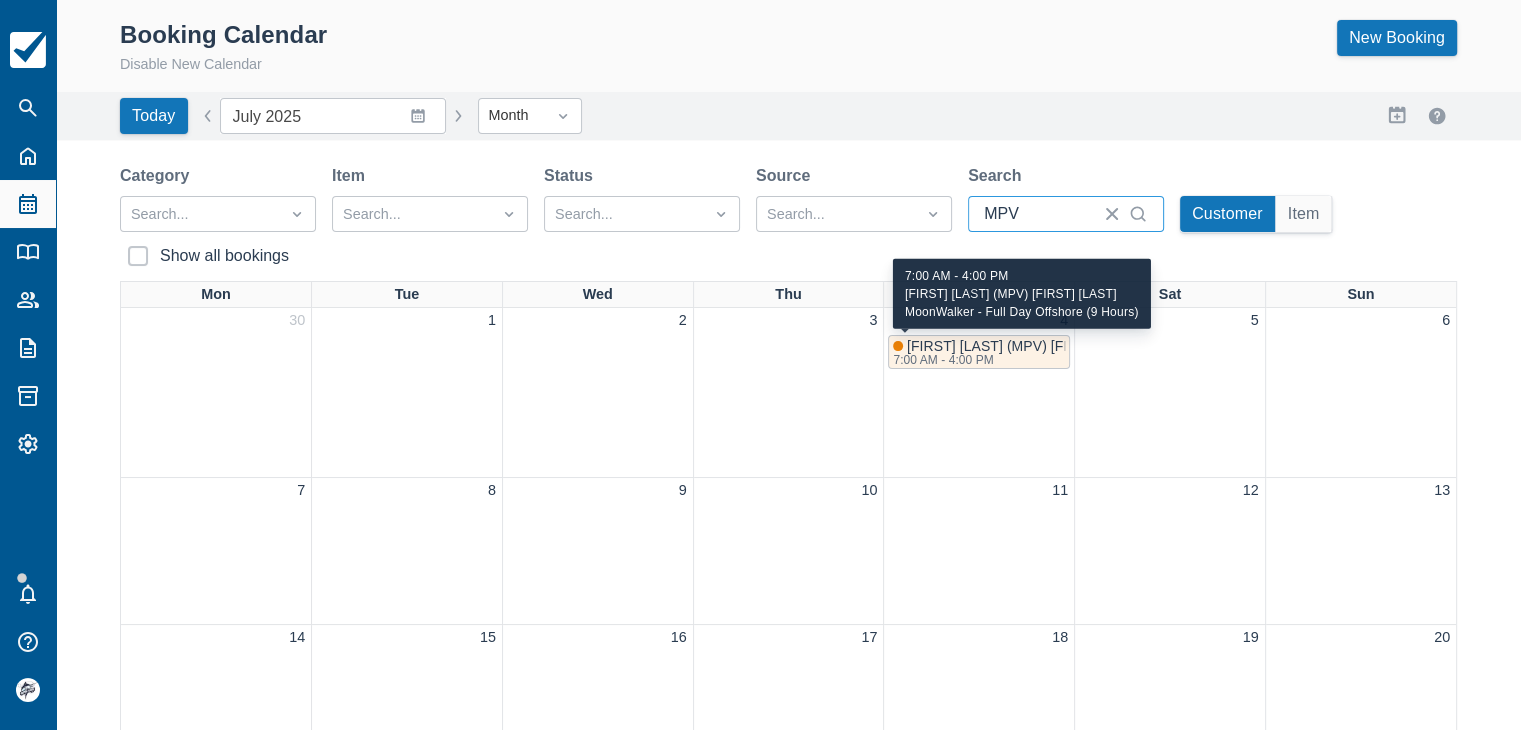 click on "7:00 AM - 4:00 PM" at bounding box center (1017, 360) 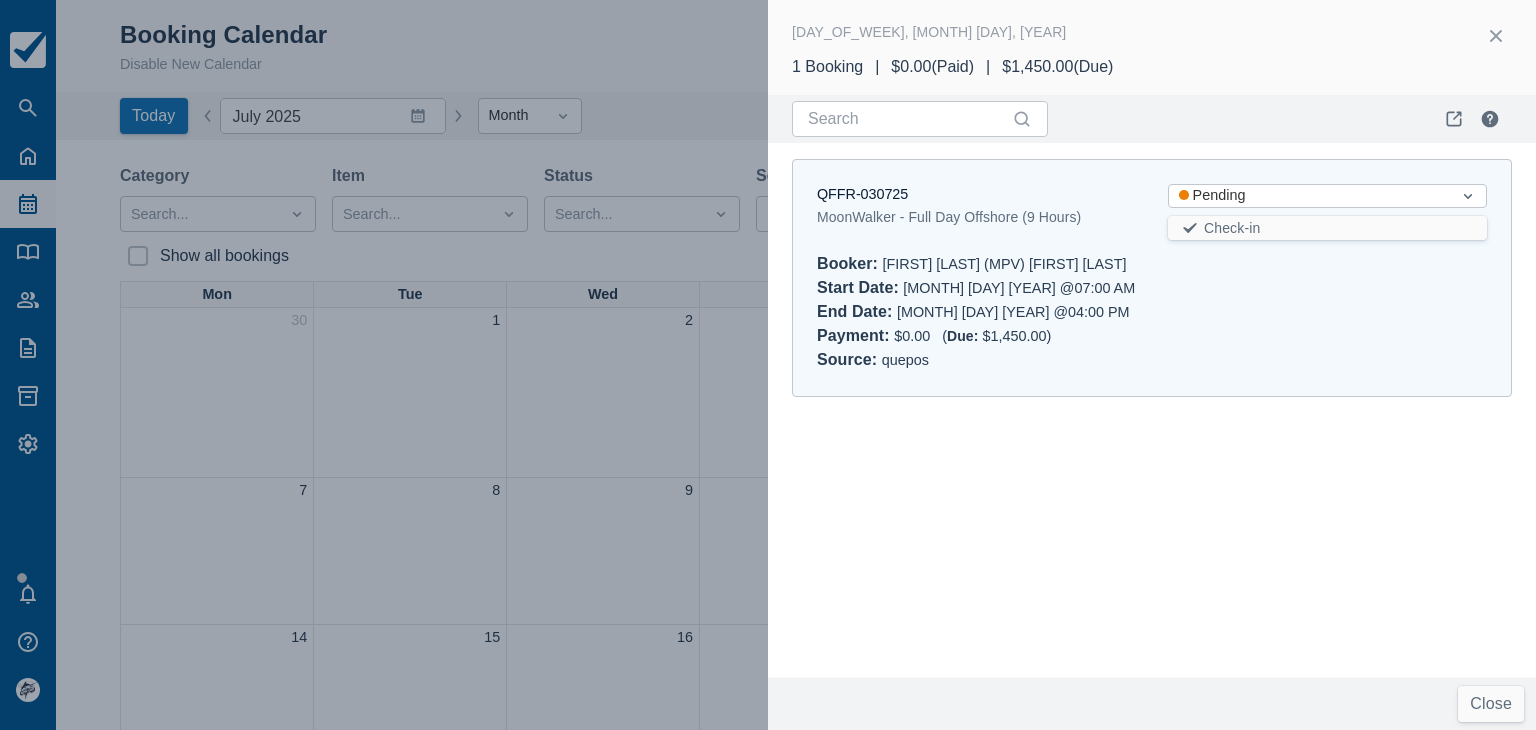 type on "MPV" 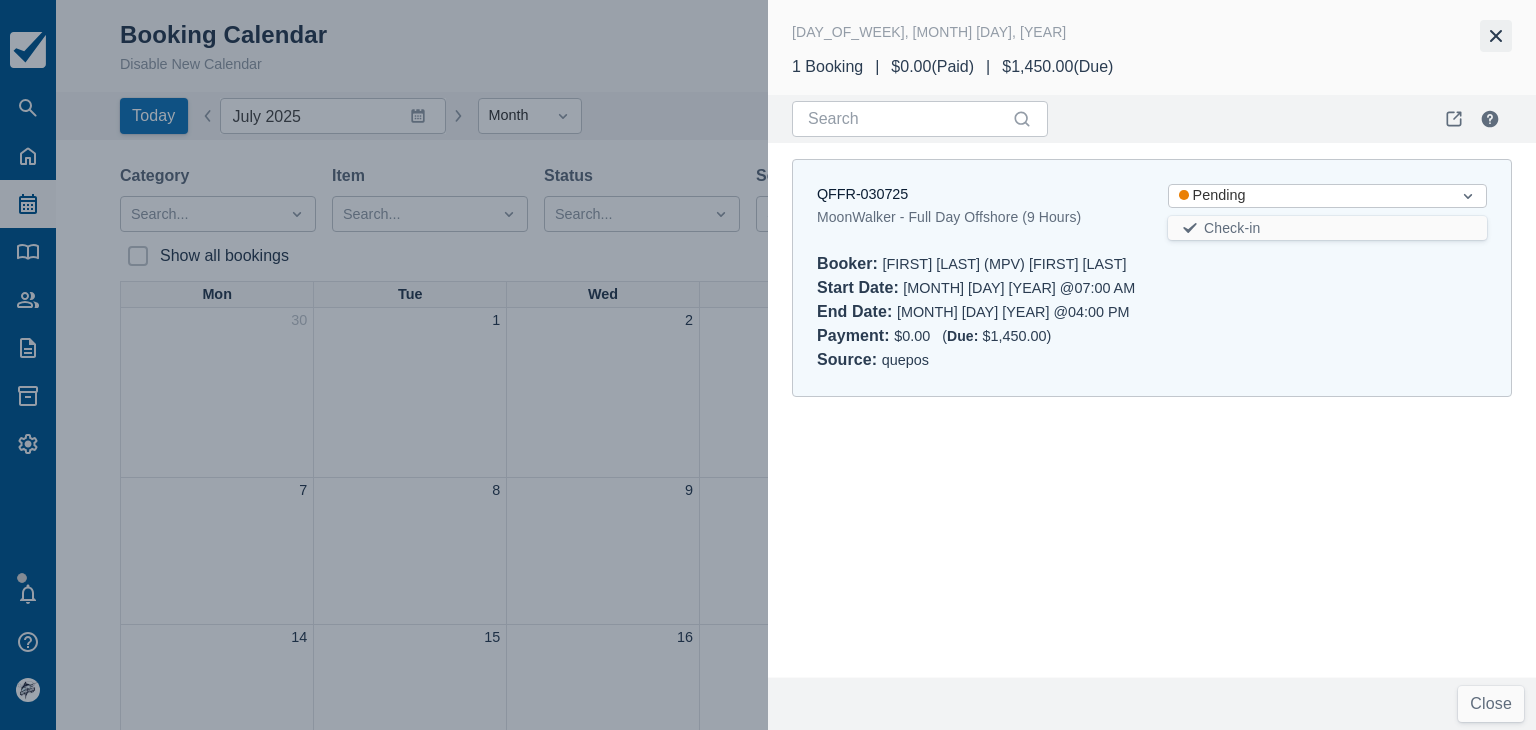 click at bounding box center (1496, 36) 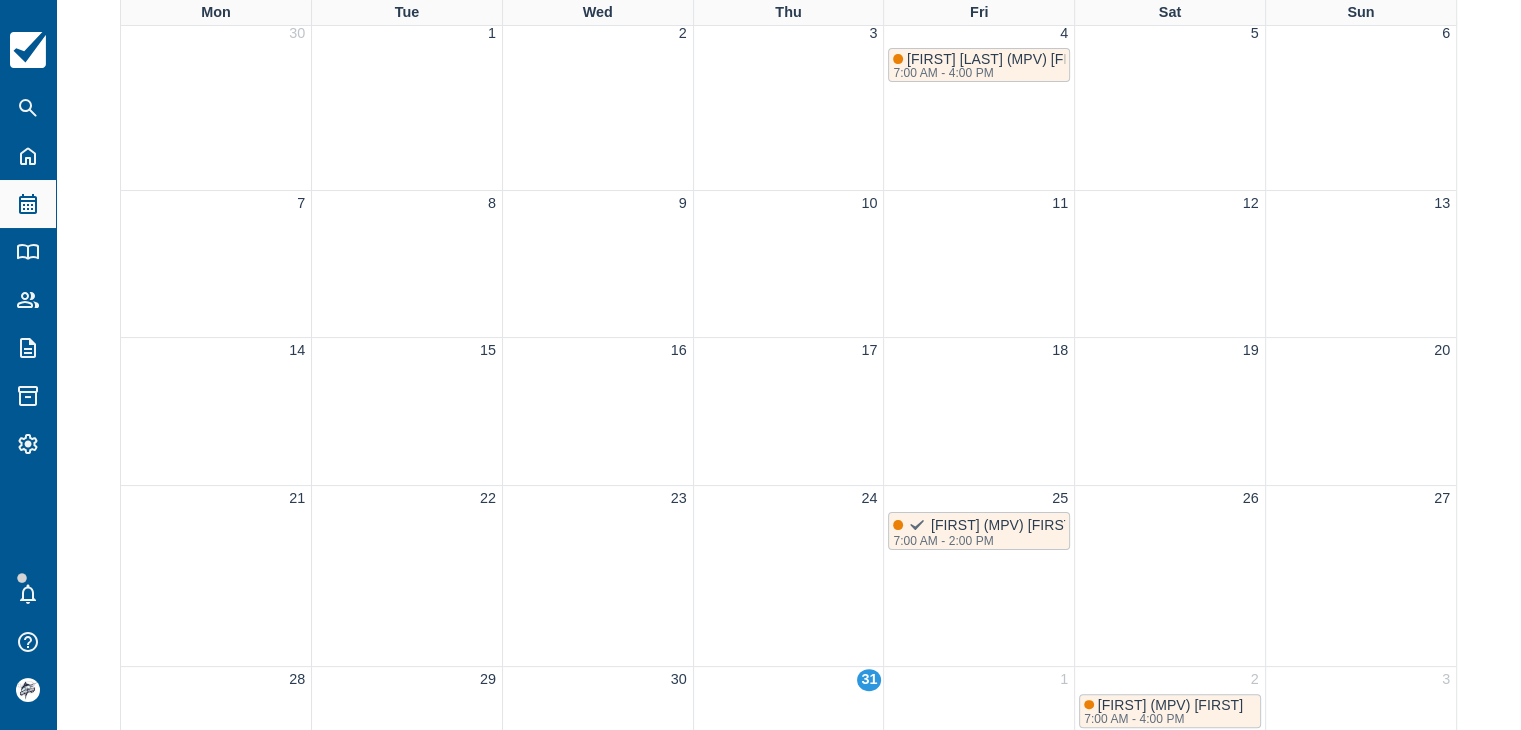 scroll, scrollTop: 300, scrollLeft: 0, axis: vertical 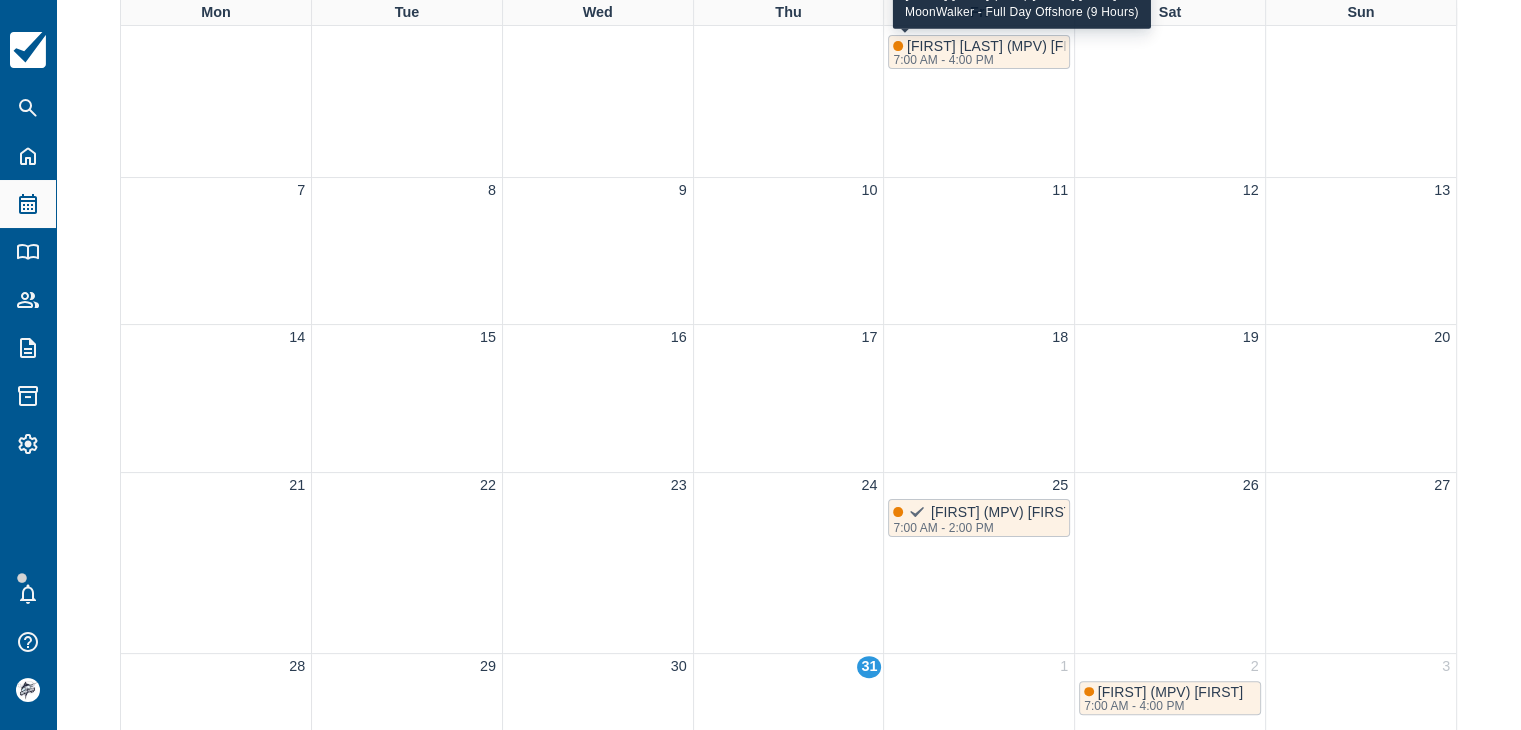 click on "[FIRST] [LAST] (MPV) [FIRST] [LAST]" at bounding box center (1027, 46) 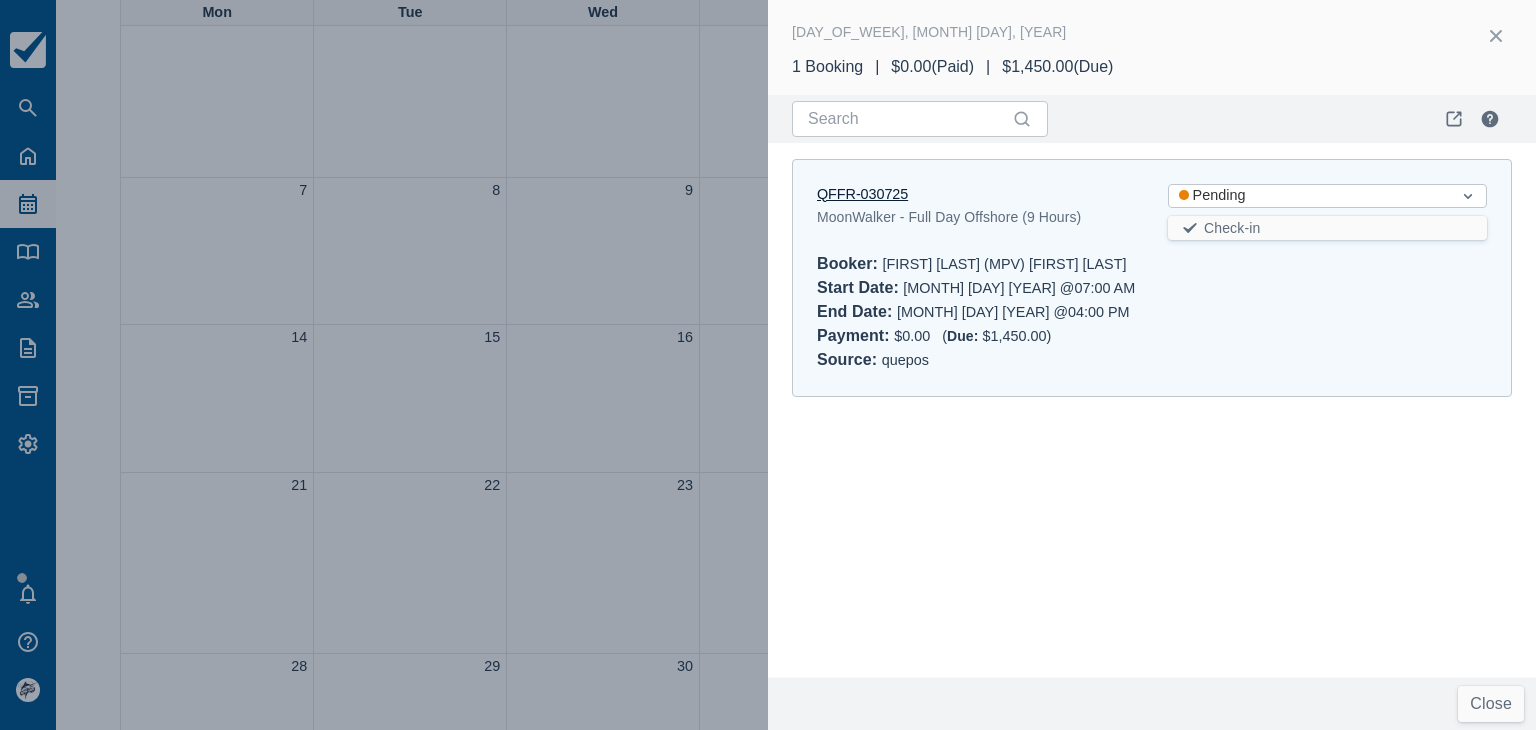 click on "QFFR-030725" at bounding box center (862, 194) 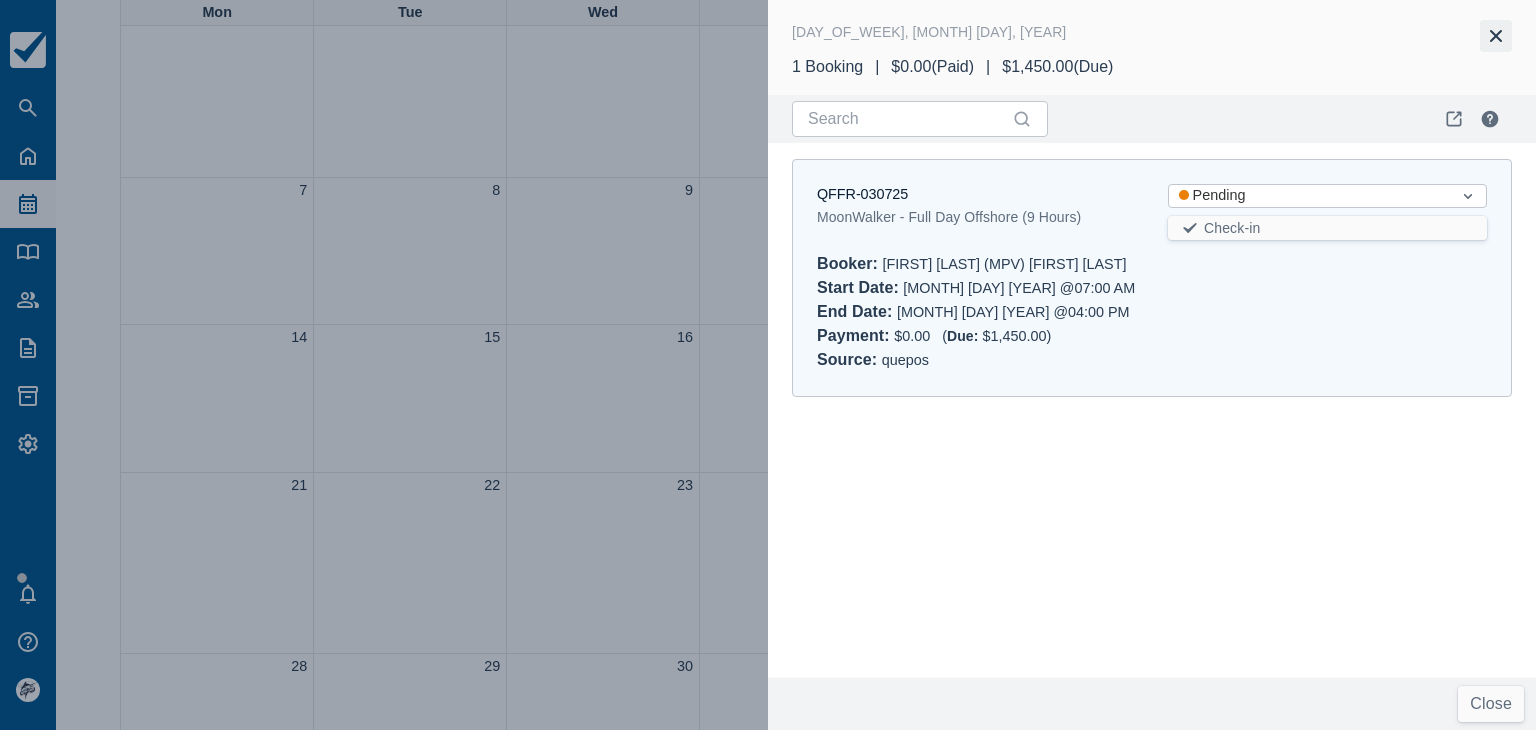 click at bounding box center (1496, 36) 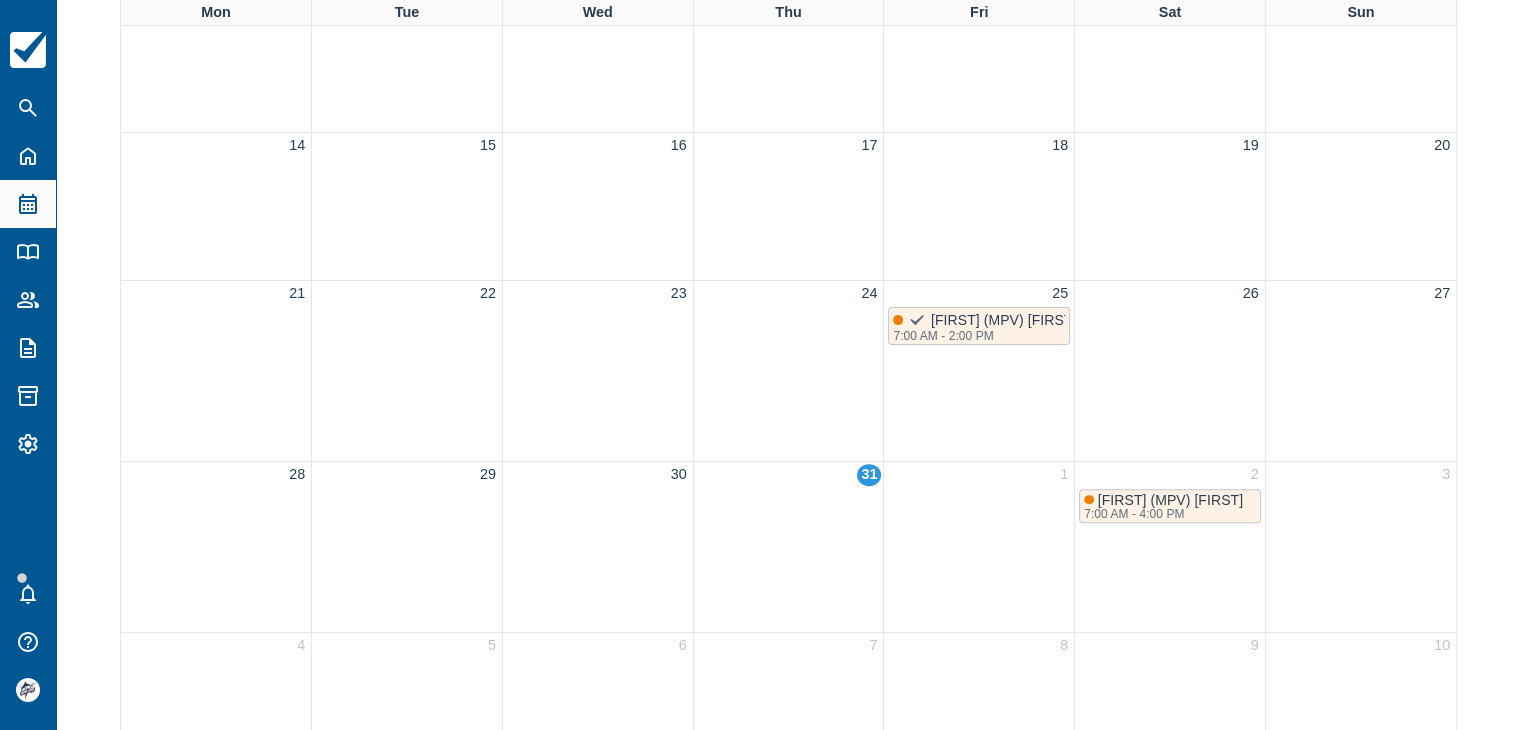 scroll, scrollTop: 500, scrollLeft: 0, axis: vertical 